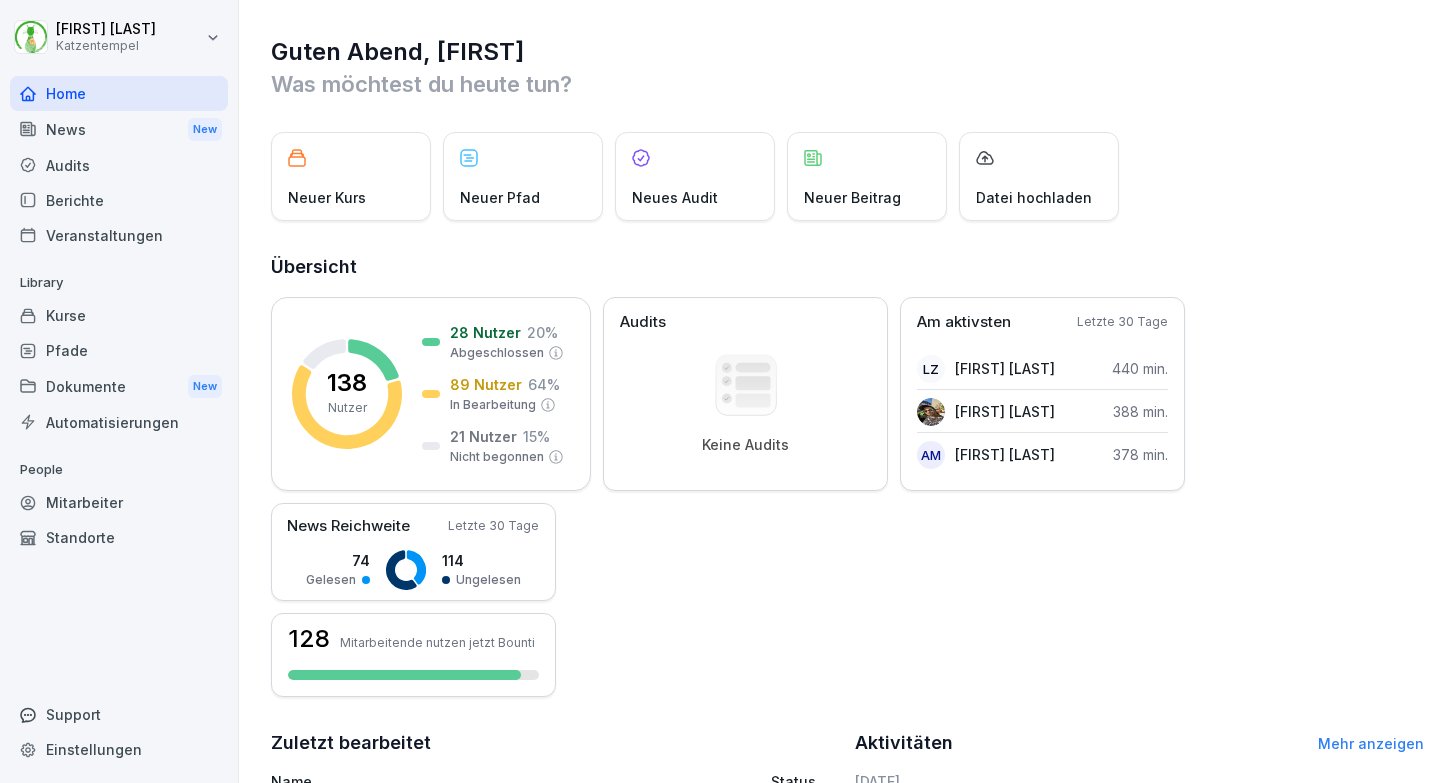scroll, scrollTop: 0, scrollLeft: 0, axis: both 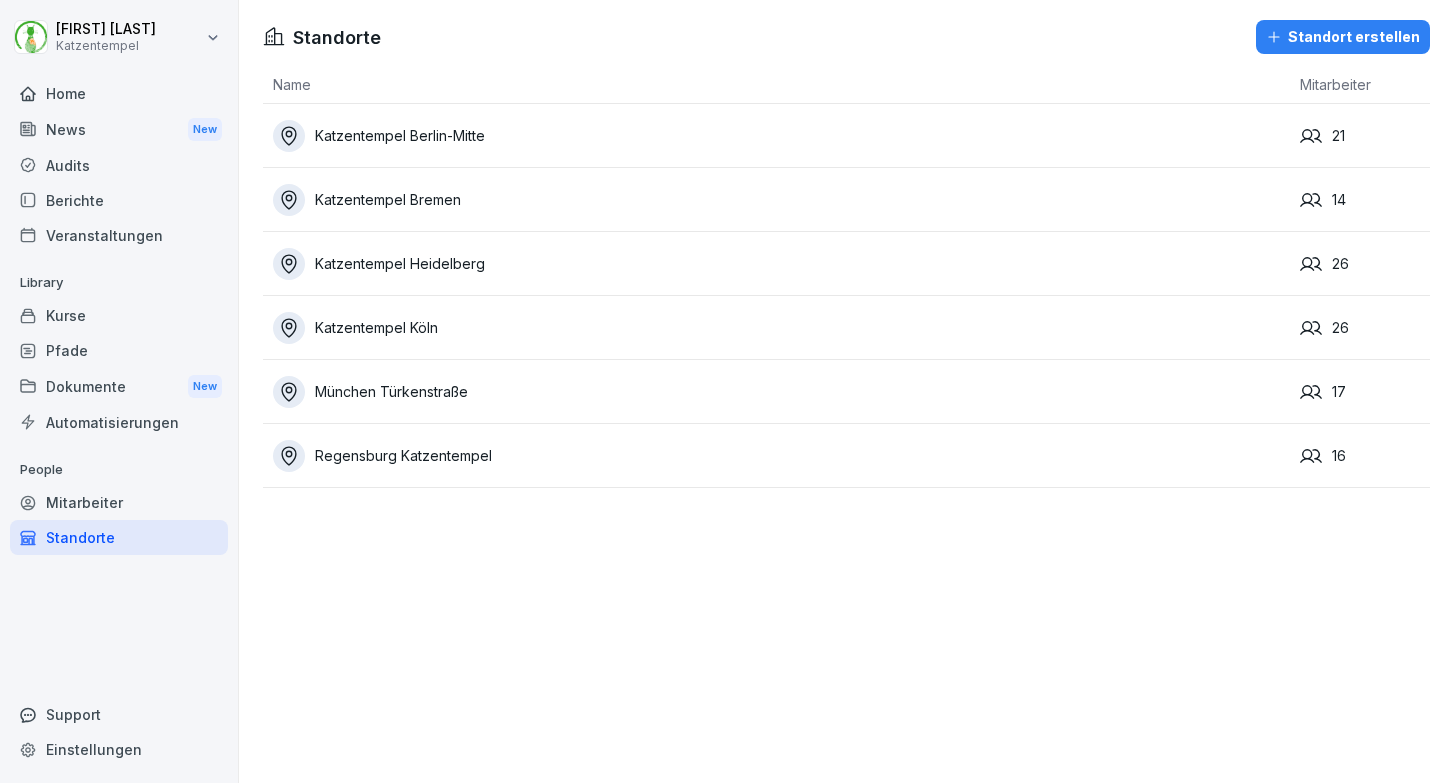 click on "Mitarbeiter" at bounding box center (119, 502) 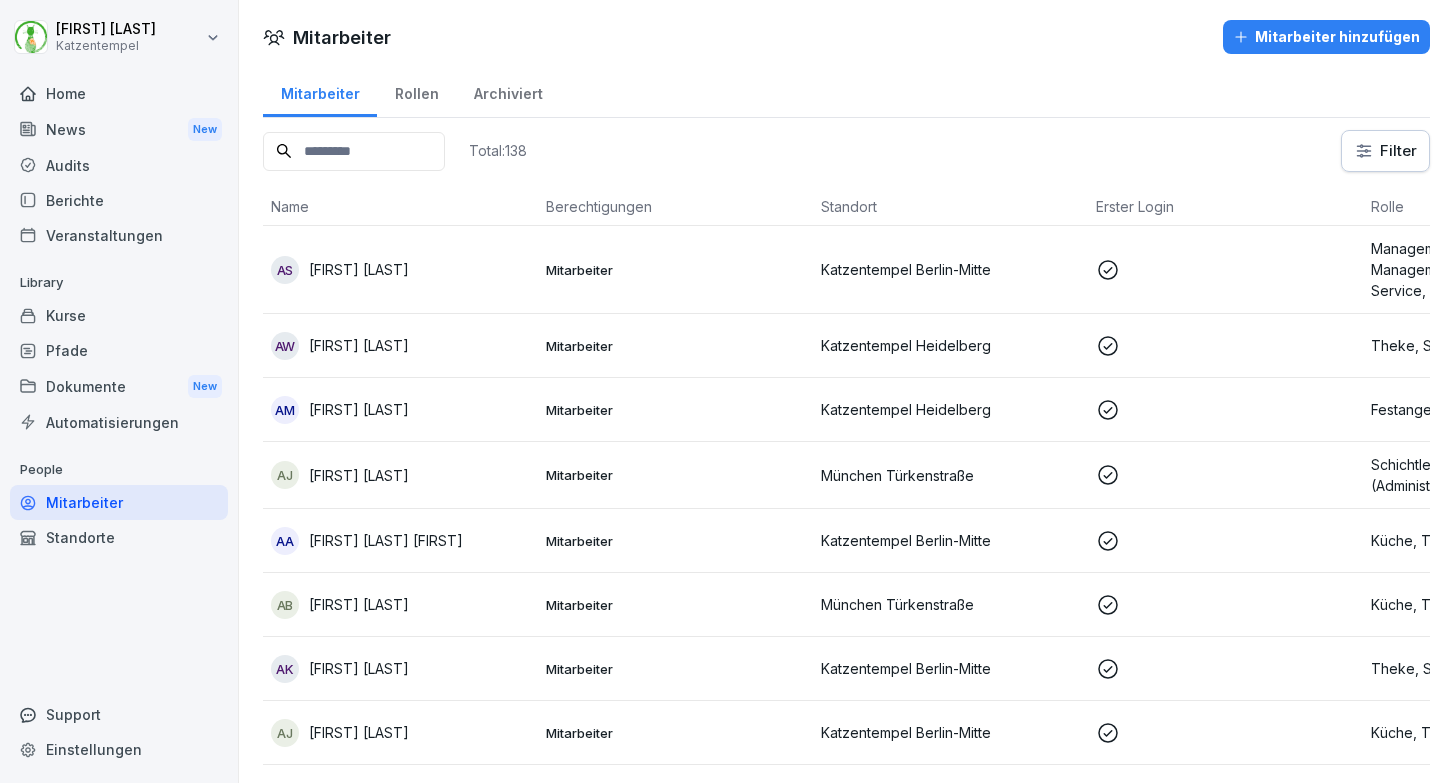 click at bounding box center [354, 151] 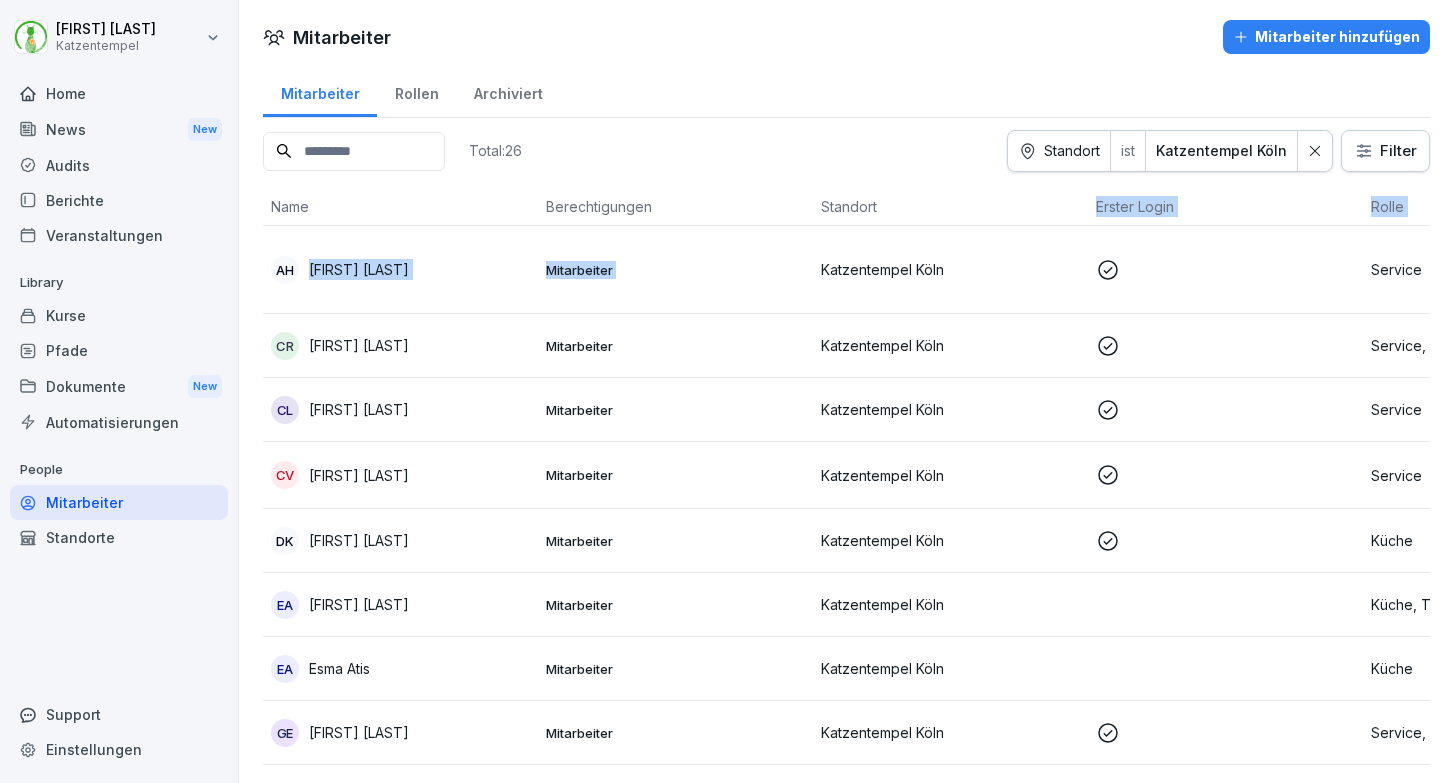 drag, startPoint x: 914, startPoint y: 222, endPoint x: 930, endPoint y: 257, distance: 38.483765 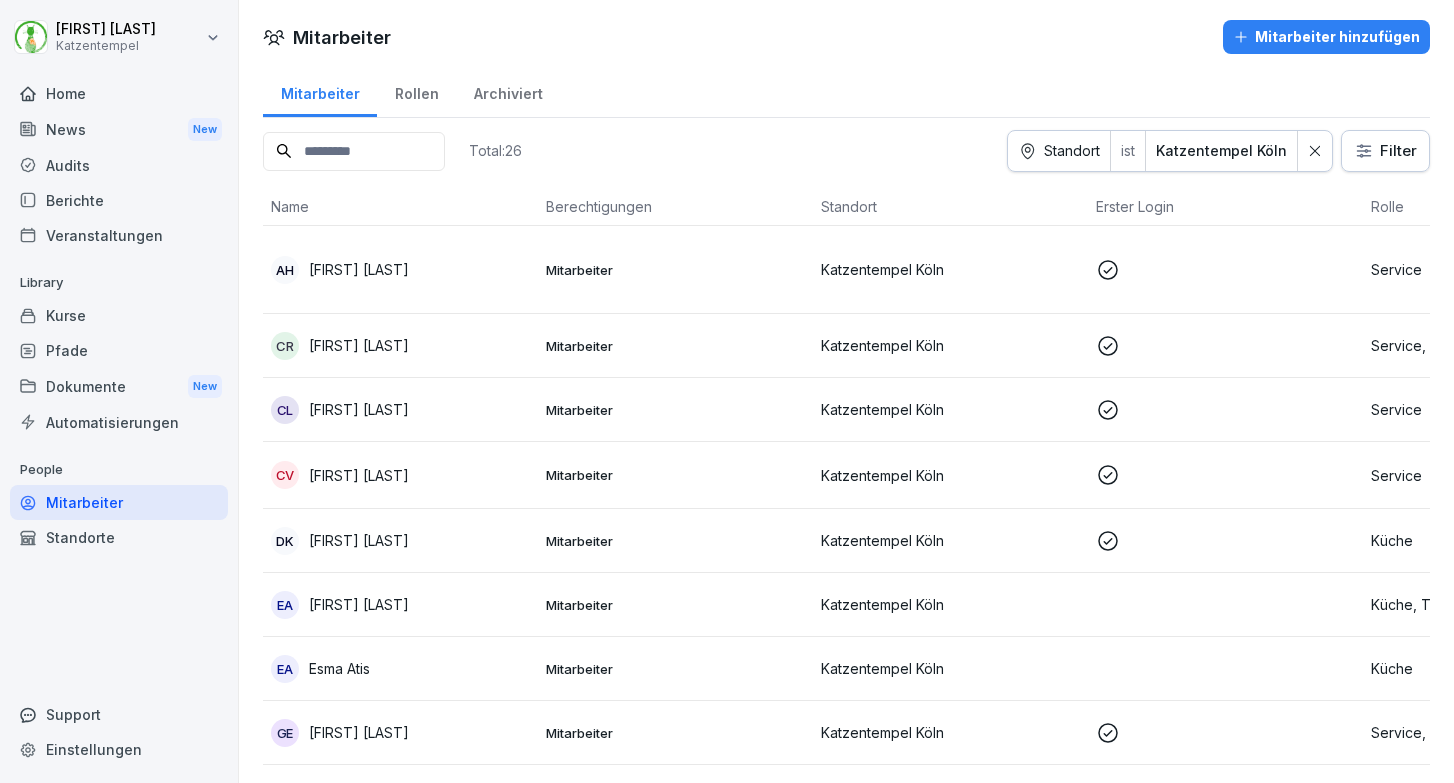 click on "Katzentempel Köln" at bounding box center (950, 270) 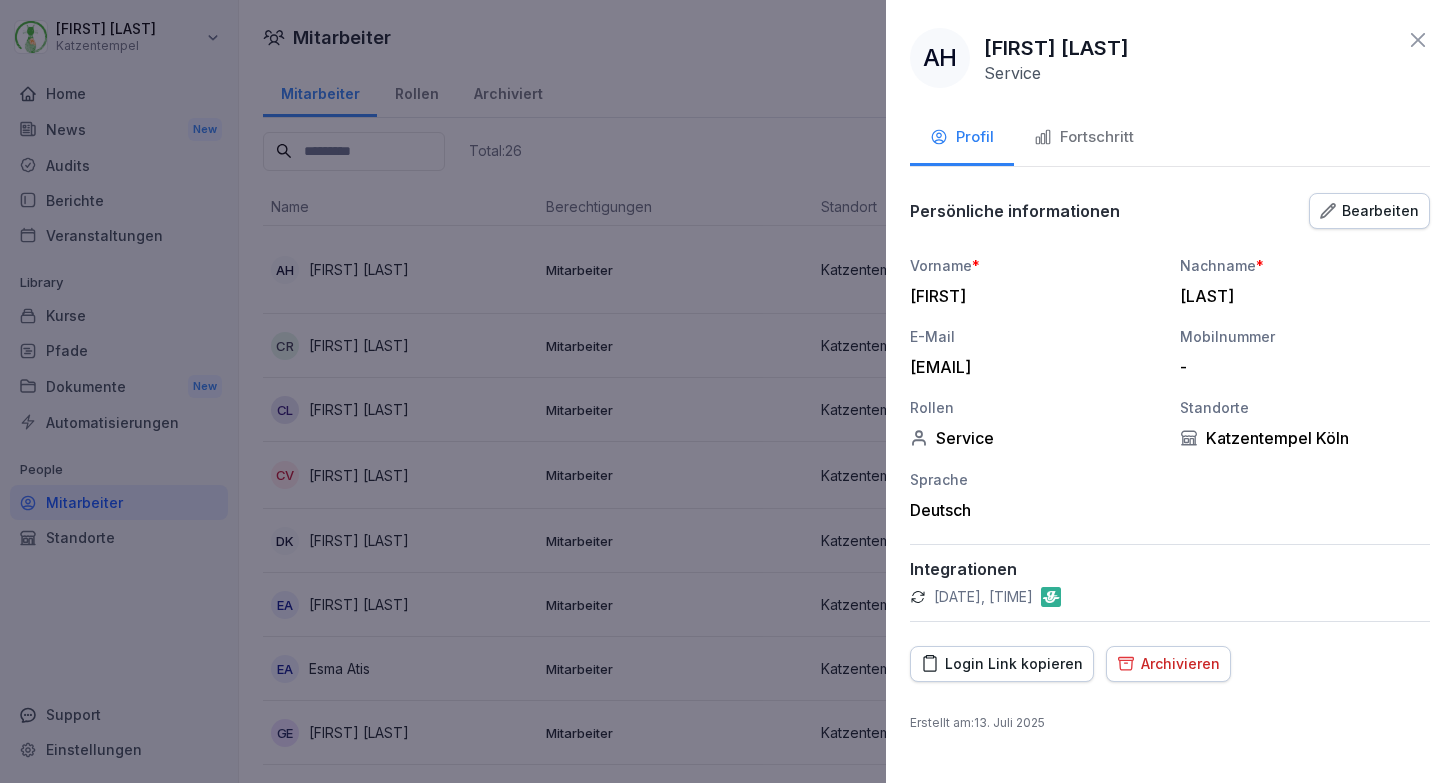 click at bounding box center [727, 391] 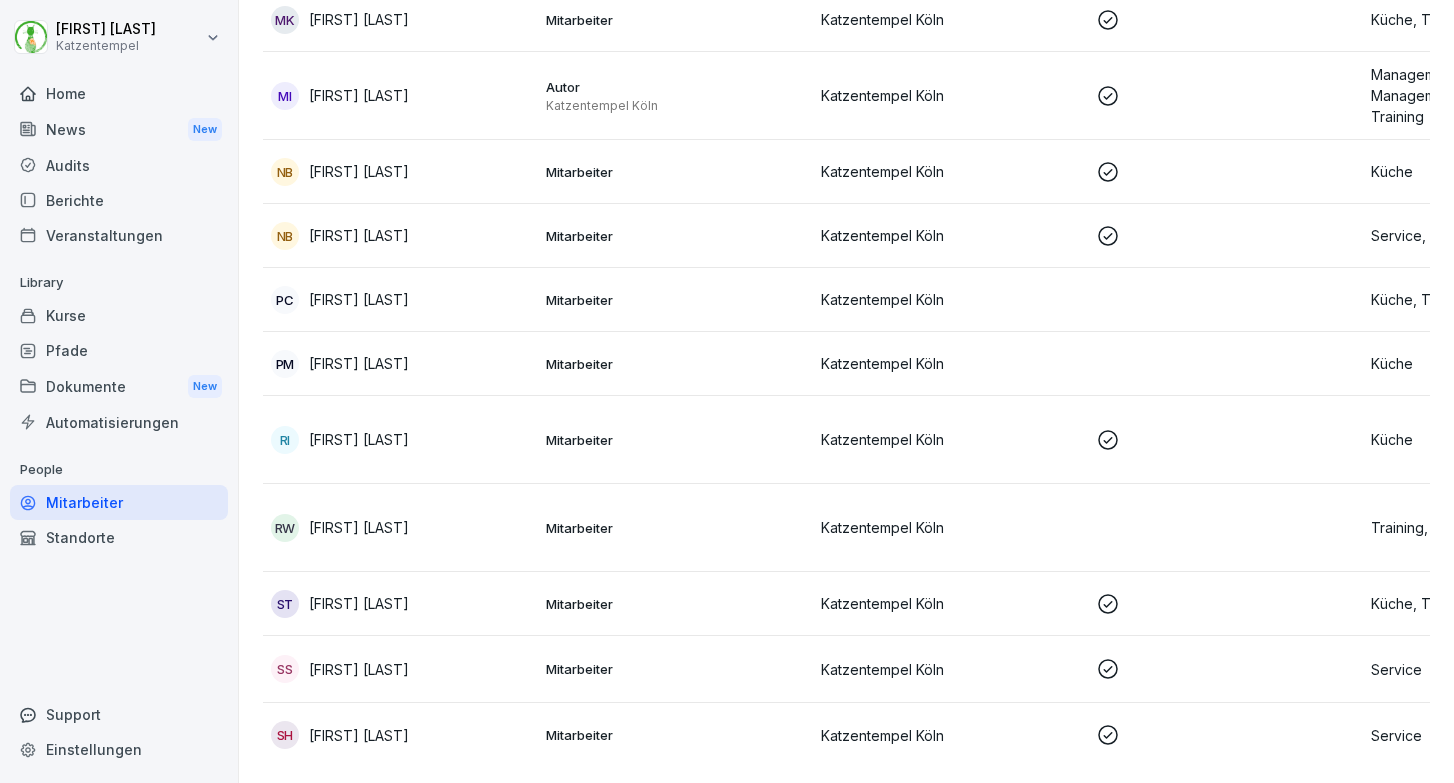 scroll, scrollTop: 1249, scrollLeft: 0, axis: vertical 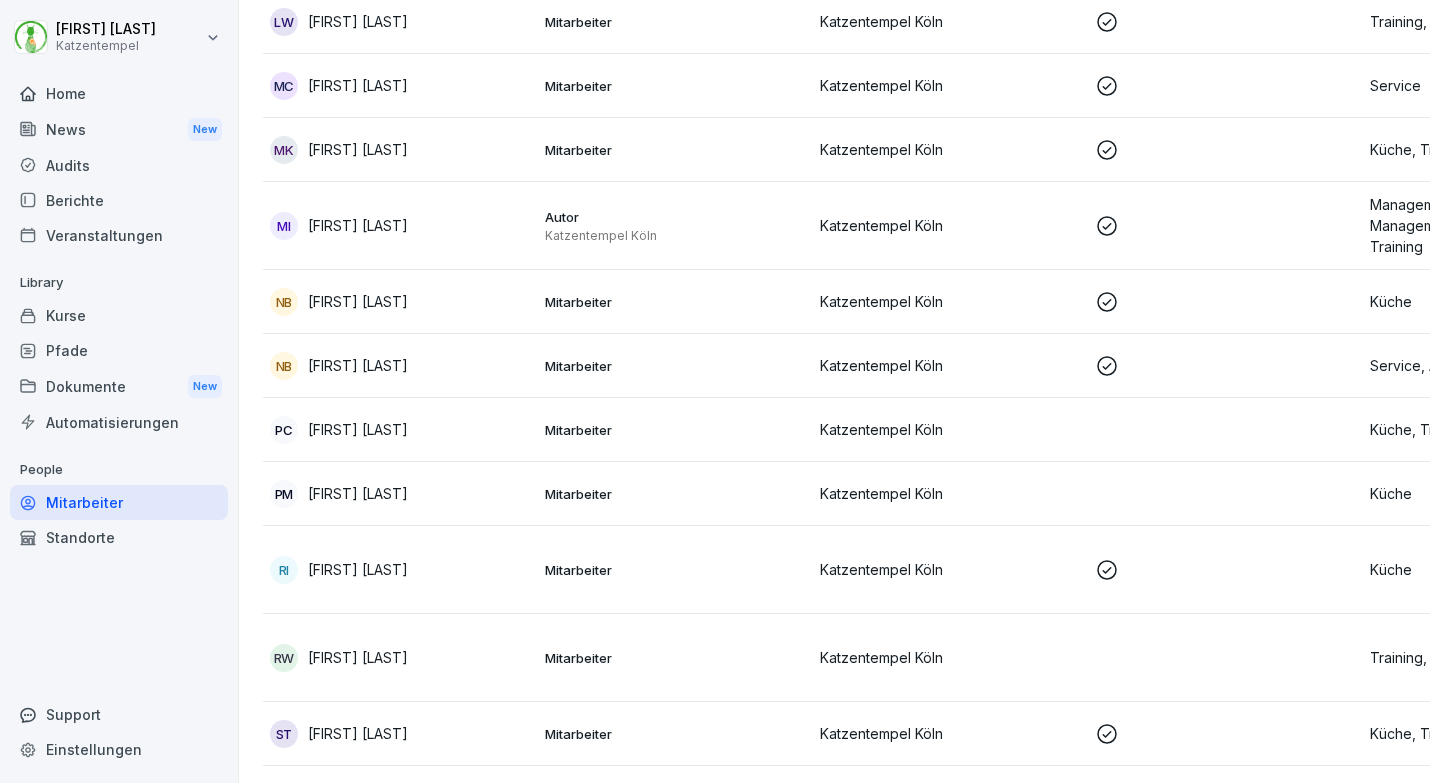 click on "[FIRST] [LAST]" at bounding box center (358, 365) 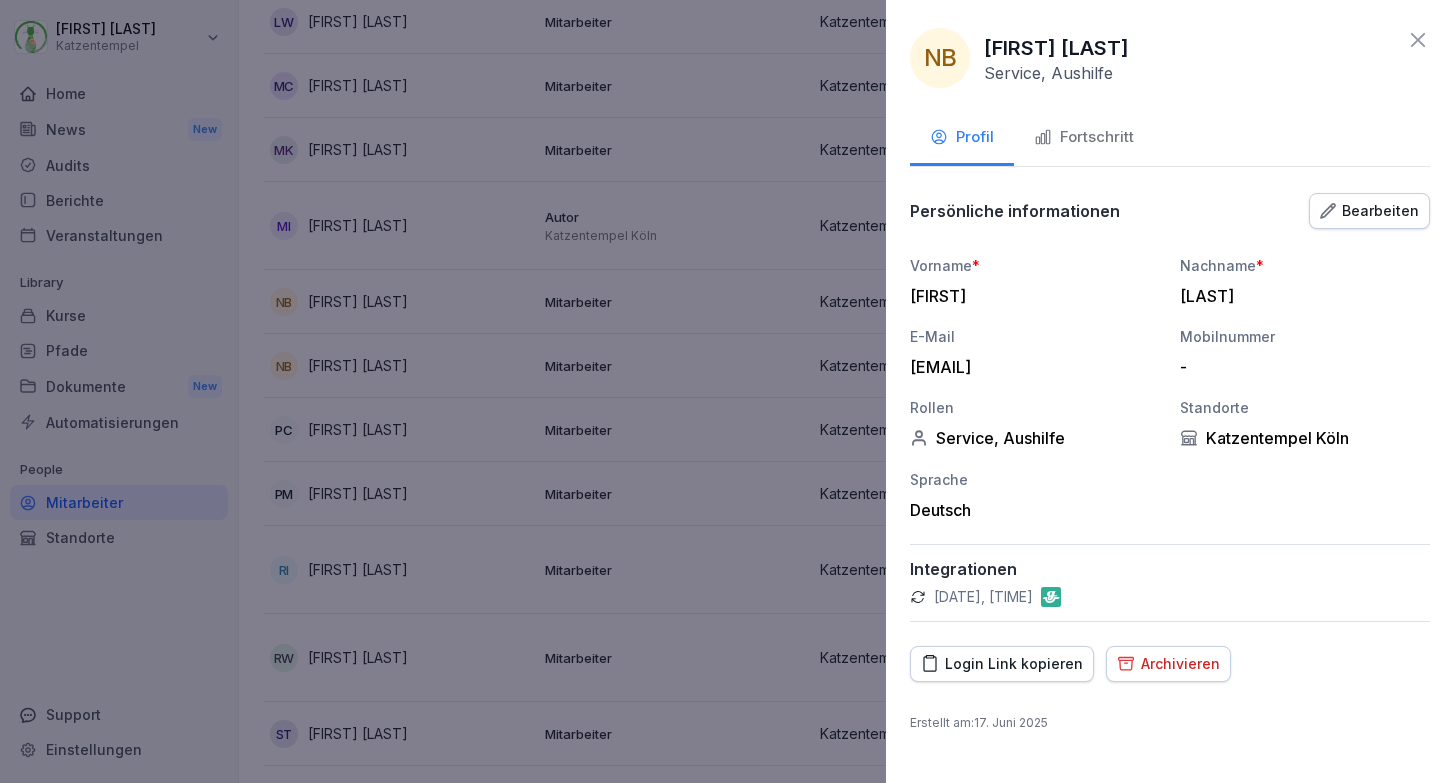 click at bounding box center [727, 391] 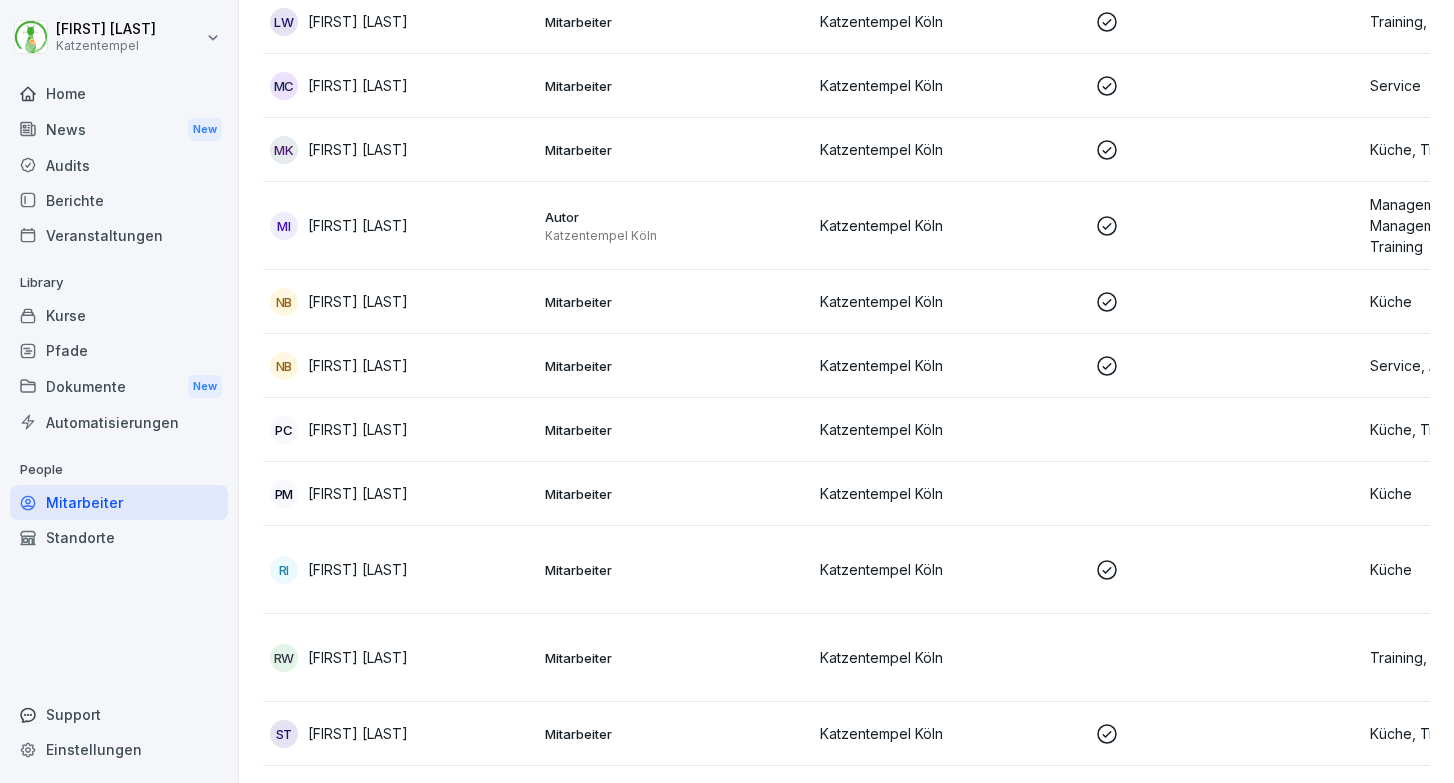 click on "MI [FIRST] [LAST]" at bounding box center [399, 226] 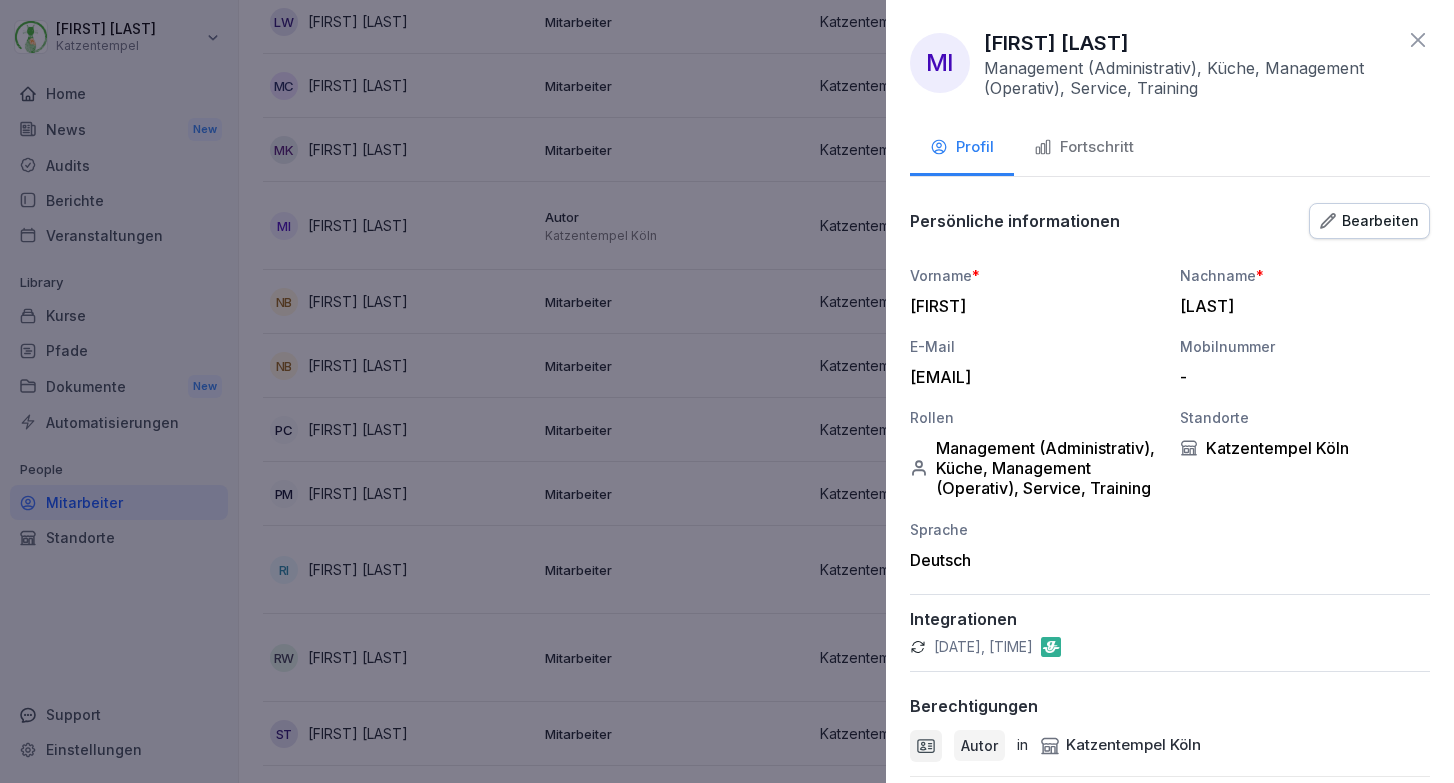 click on "[DATE], [TIME]" at bounding box center [983, 647] 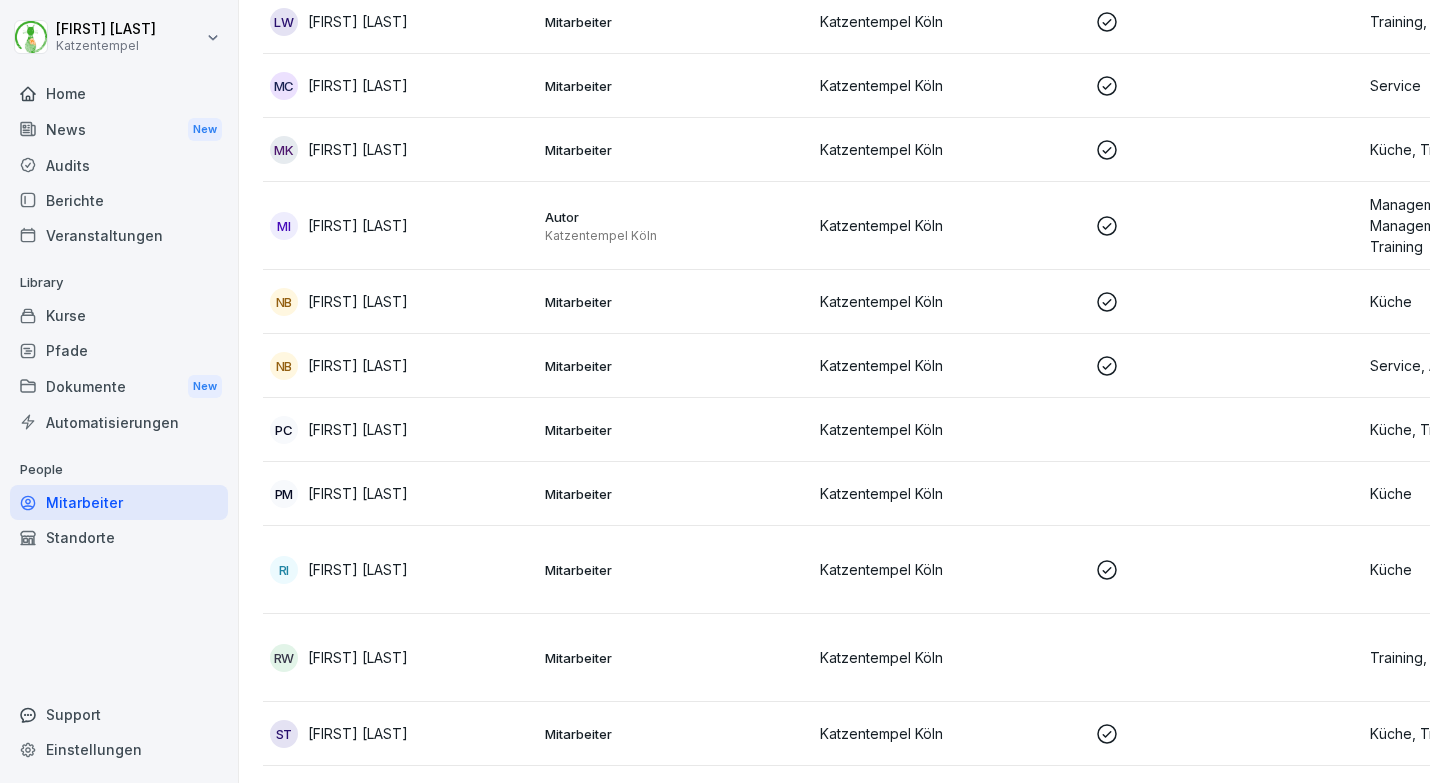 click on "NB [FIRST] [LAST]" at bounding box center (399, 302) 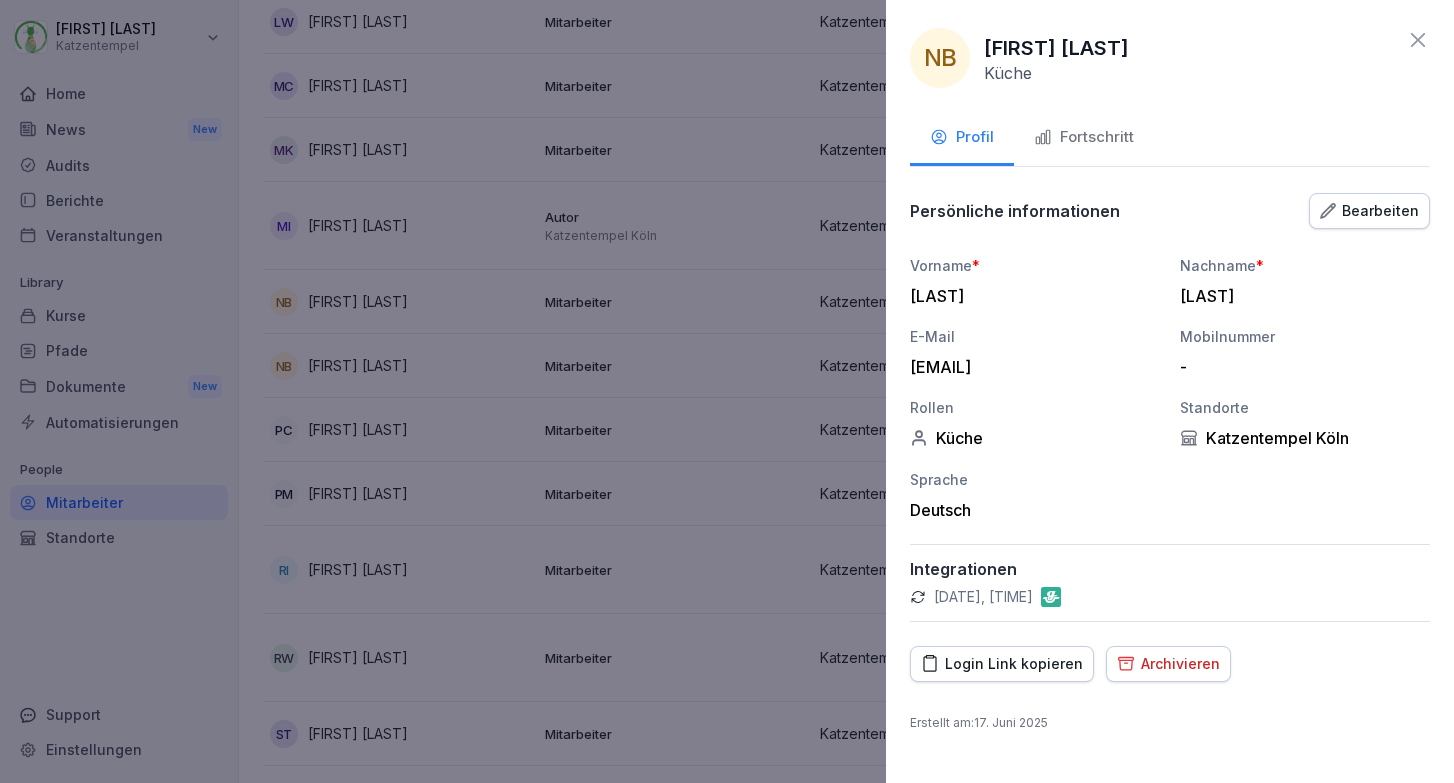 click at bounding box center [727, 391] 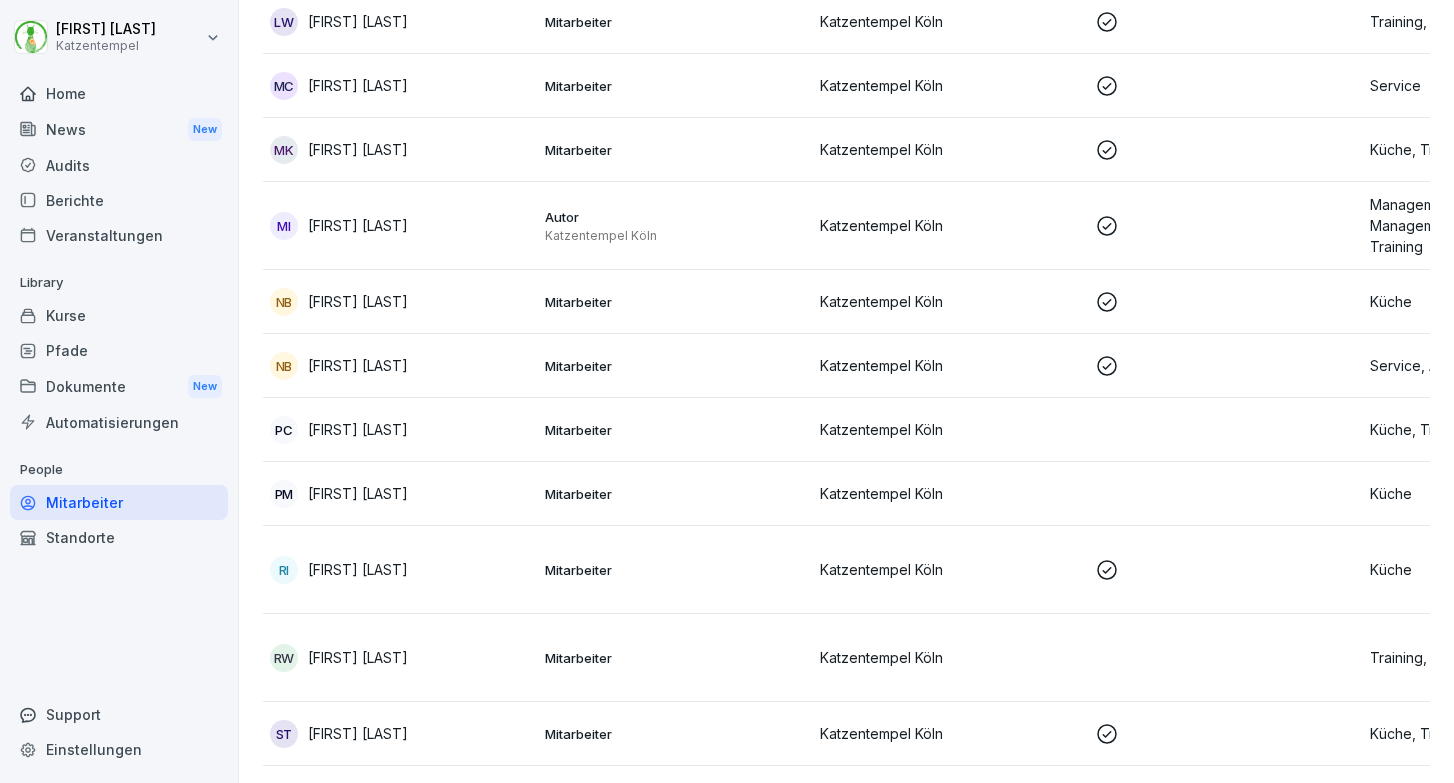 click on "[FIRST] [LAST]" at bounding box center [358, 149] 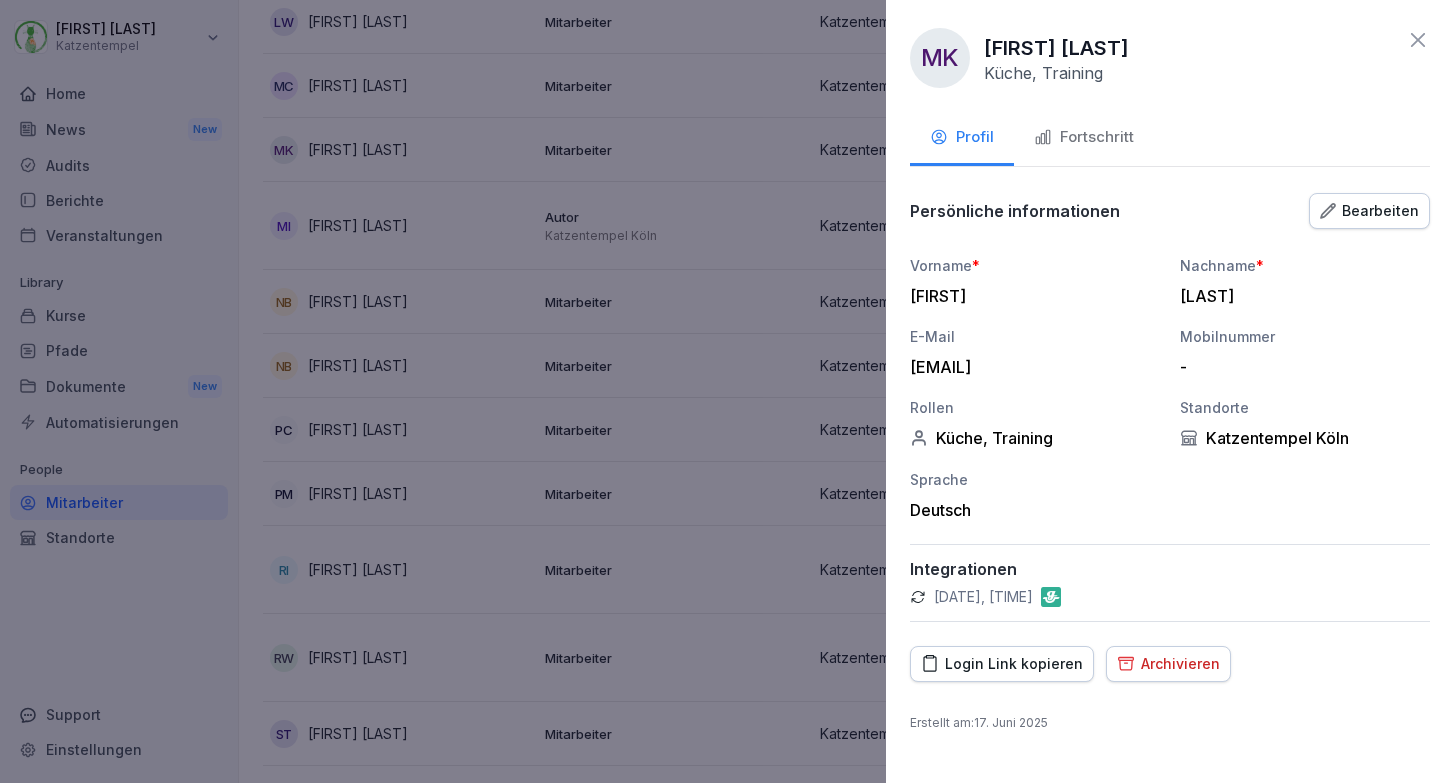 drag, startPoint x: 1046, startPoint y: 603, endPoint x: 1053, endPoint y: 622, distance: 20.248457 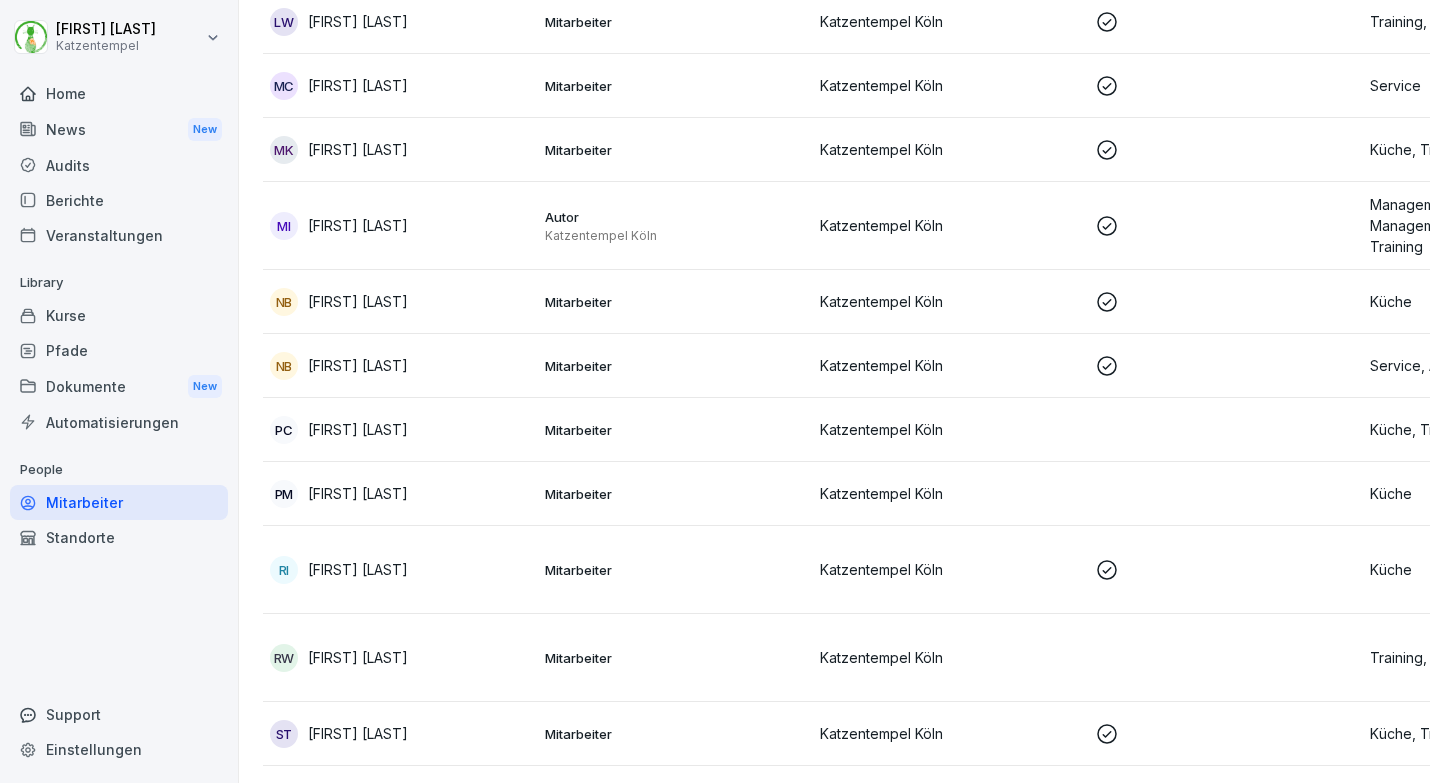 click on "[FIRST] [LAST]" at bounding box center (358, 225) 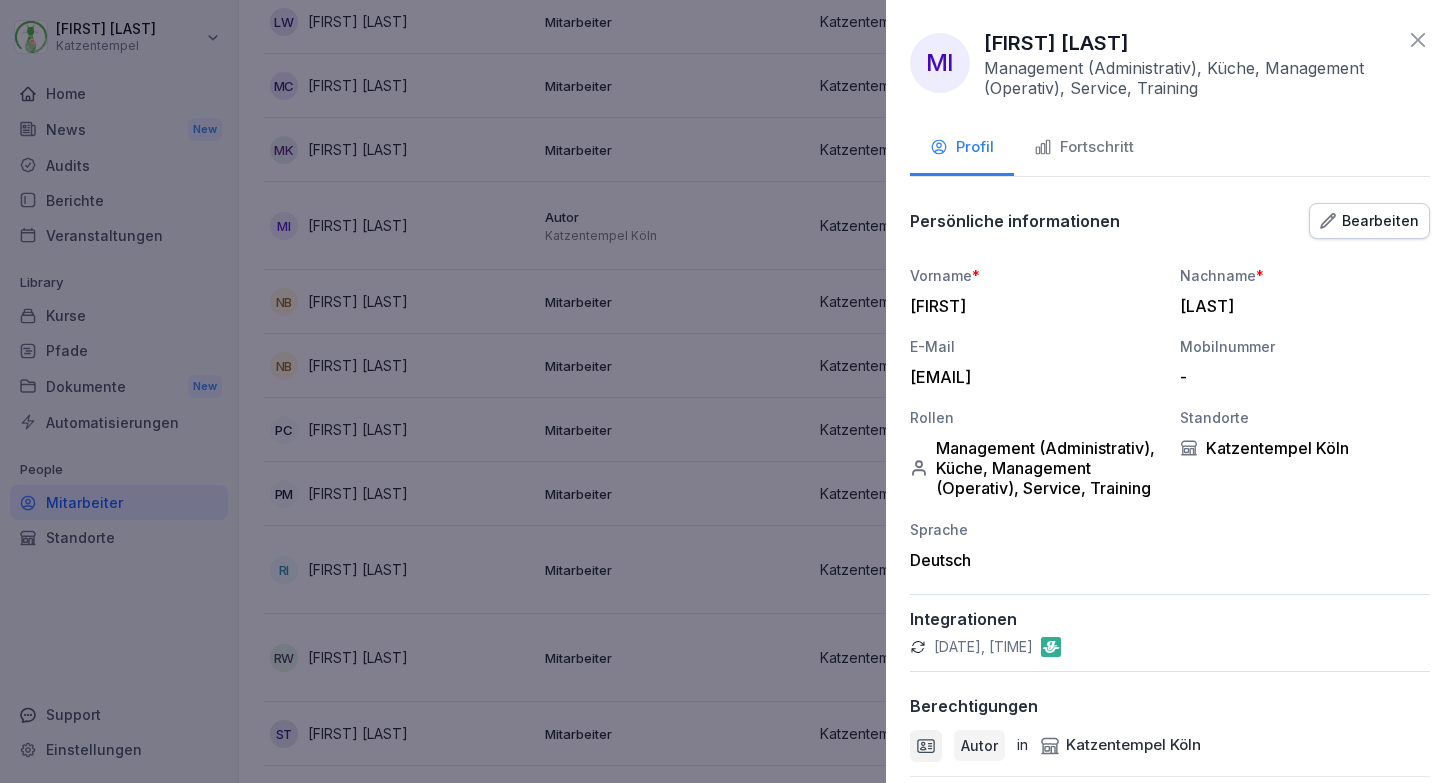 click on "Fortschritt" at bounding box center [1084, 147] 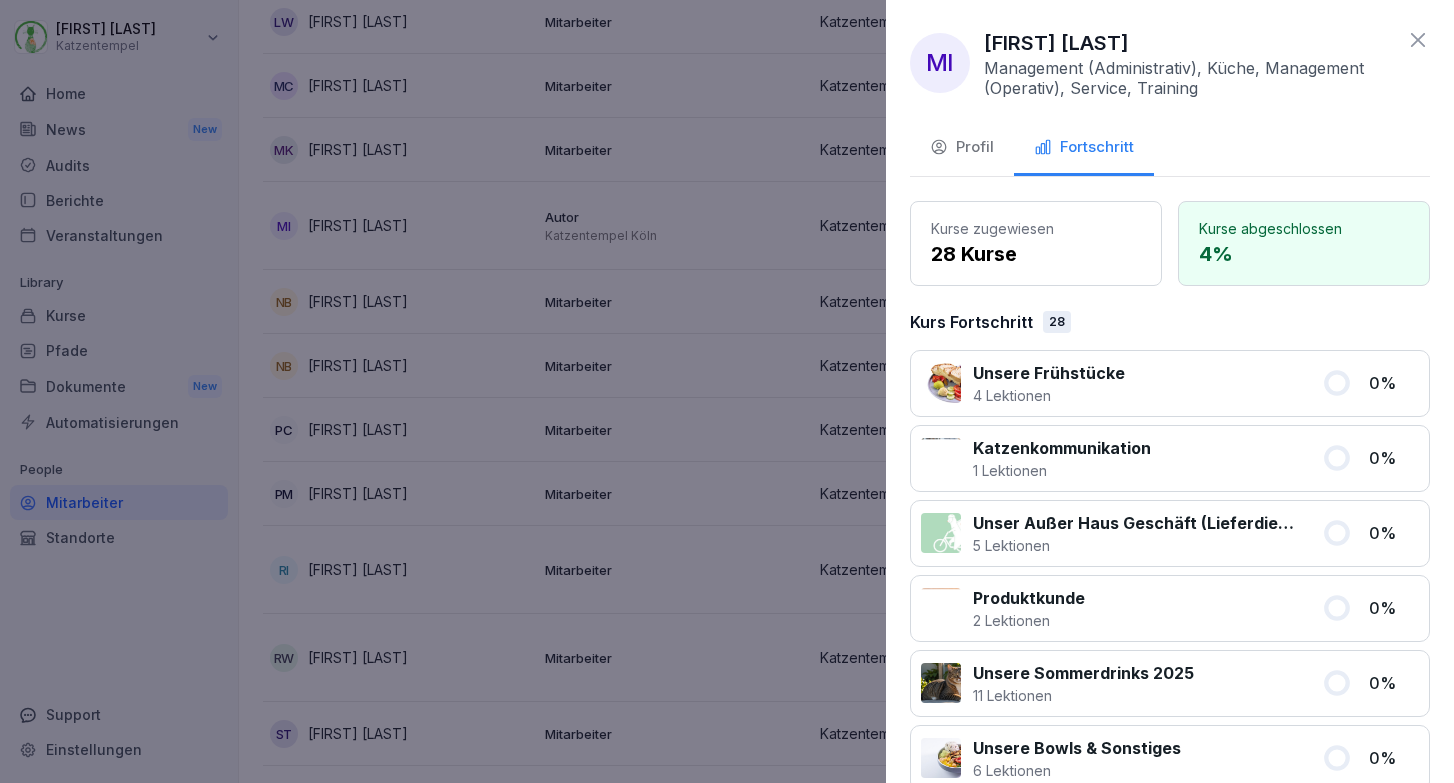 click on "MI [FIRST] [LAST] Management (Administrativ), Küche, Management (Operativ), Service, Training Profil Fortschritt Kurse zugewiesen 28 Kurse Kurse abgeschlossen 4 % Kurs Fortschritt 28 Unsere Frühstücke 4 Lektionen 0 % Katzenkommunikation 1 Lektionen 0 % Unser Außer Haus Geschäft (Lieferdienste) 5 Lektionen 0 % Produktkunde 2 Lektionen 0 % Unsere Sommerdrinks 2025 11 Lektionen 0 % Unsere Bowls & Sonstiges 6 Lektionen 0 % Trinkgeldberechnung 5 Lektionen 100 % Unsere Rezepturen 3 Lektionen 100 % Unsere Sandwiches 5 Lektionen 0 % Unsere Beilagen & Add-ons 6 Lektionen 0 % Unsere Burger 6 Lektionen 0 % Unsere Gutscheine 6 Lektionen 0 % Flowtify 3 Lektionen 0 % Unsere Patenschaften 3 Lektionen 0 % Lightspeed 8 Lektionen 0 % OpenTable 4 Lektionen 0 % Unser Servicekreislauf 9 Lektionen 0 % Gäste-Katzen-Interaktion 7 Lektionen 0 % Katzengesundheit & -wohlbefinden 6 Lektionen 0 % Katzenversorgung 3 Lektionen 0 % Unsere Tempelkatzen 3 Lektionen 0 % Unsere Sommerspecials 2025 17 Lektionen 0 % 16 Lektionen 0 % 0 % 0 %" at bounding box center [1170, 391] 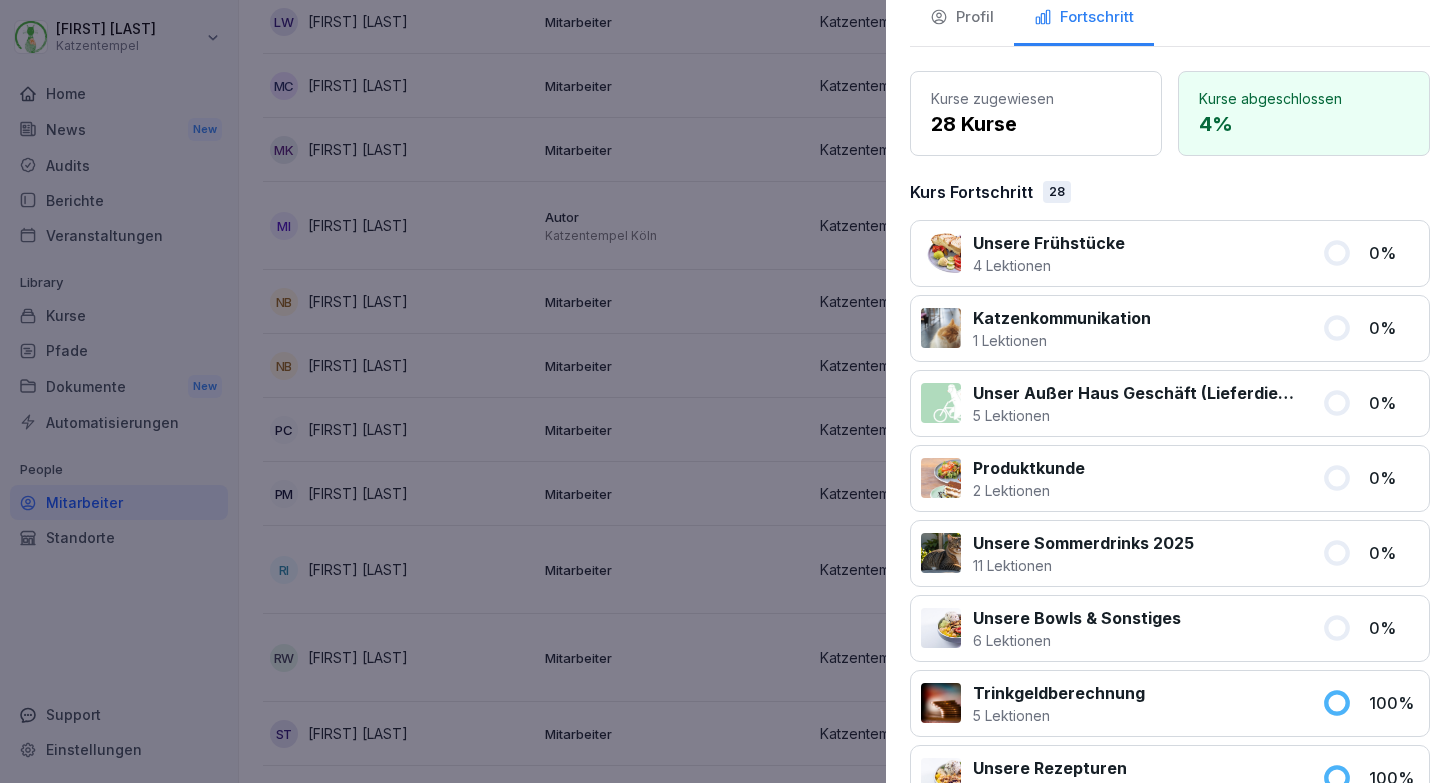 scroll, scrollTop: 491, scrollLeft: 0, axis: vertical 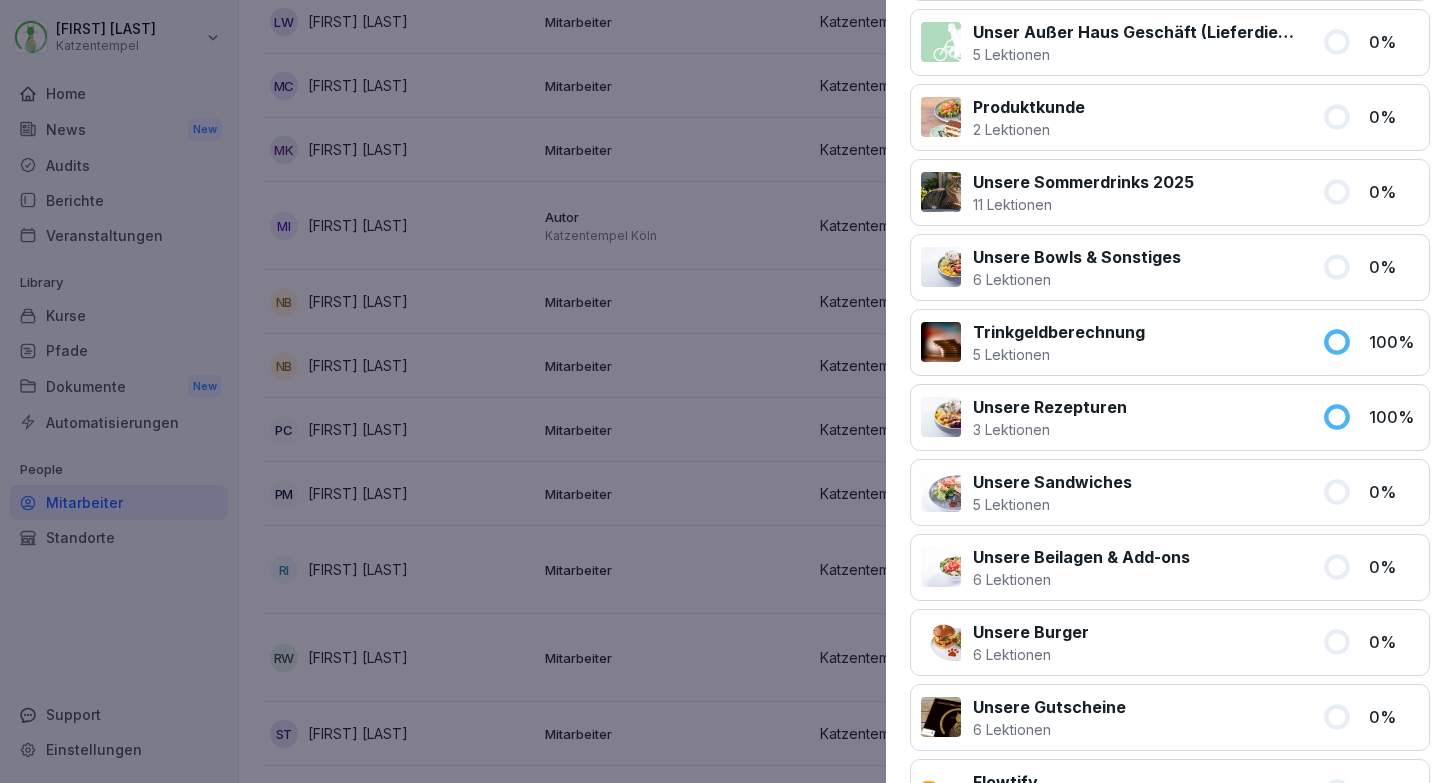 click on "Trinkgeldberechnung" at bounding box center (1059, 332) 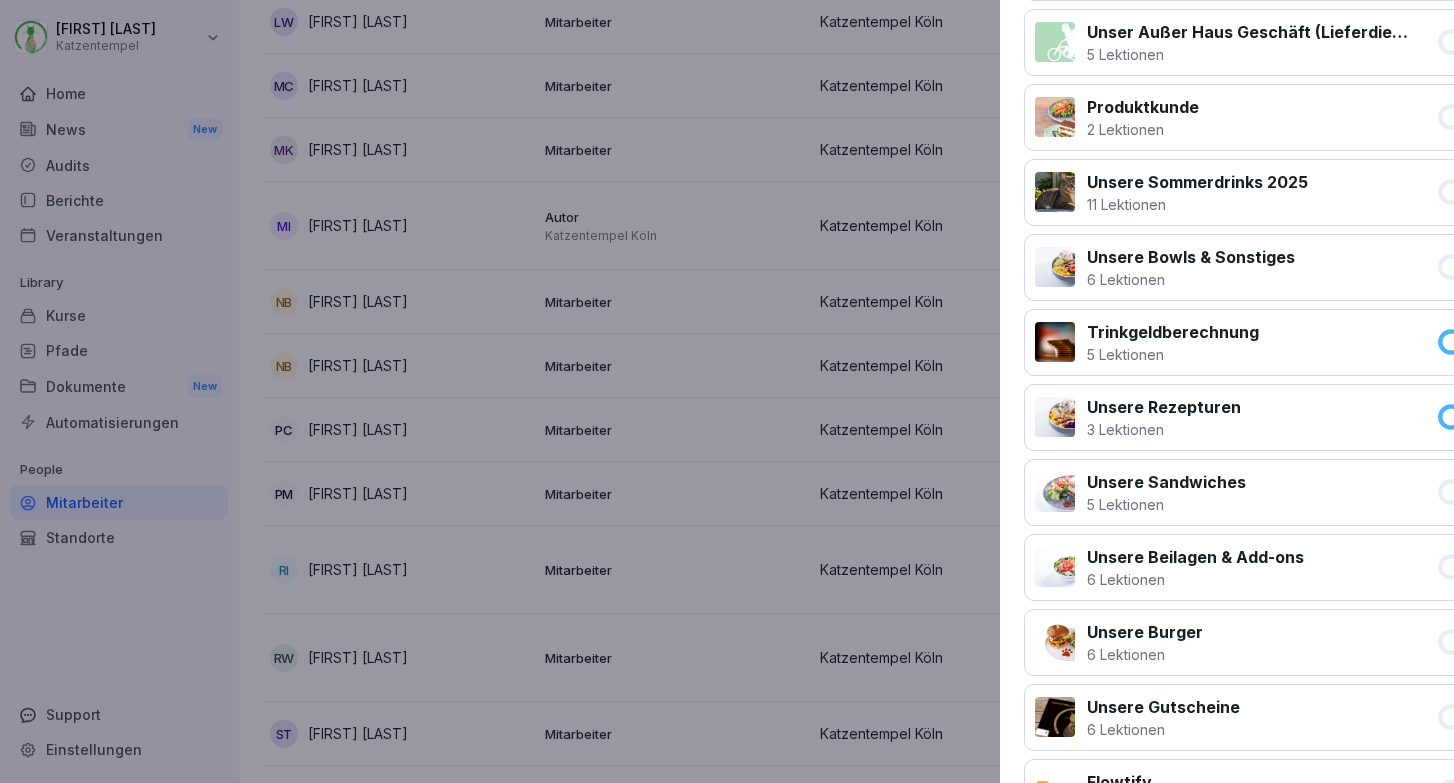click at bounding box center (727, 391) 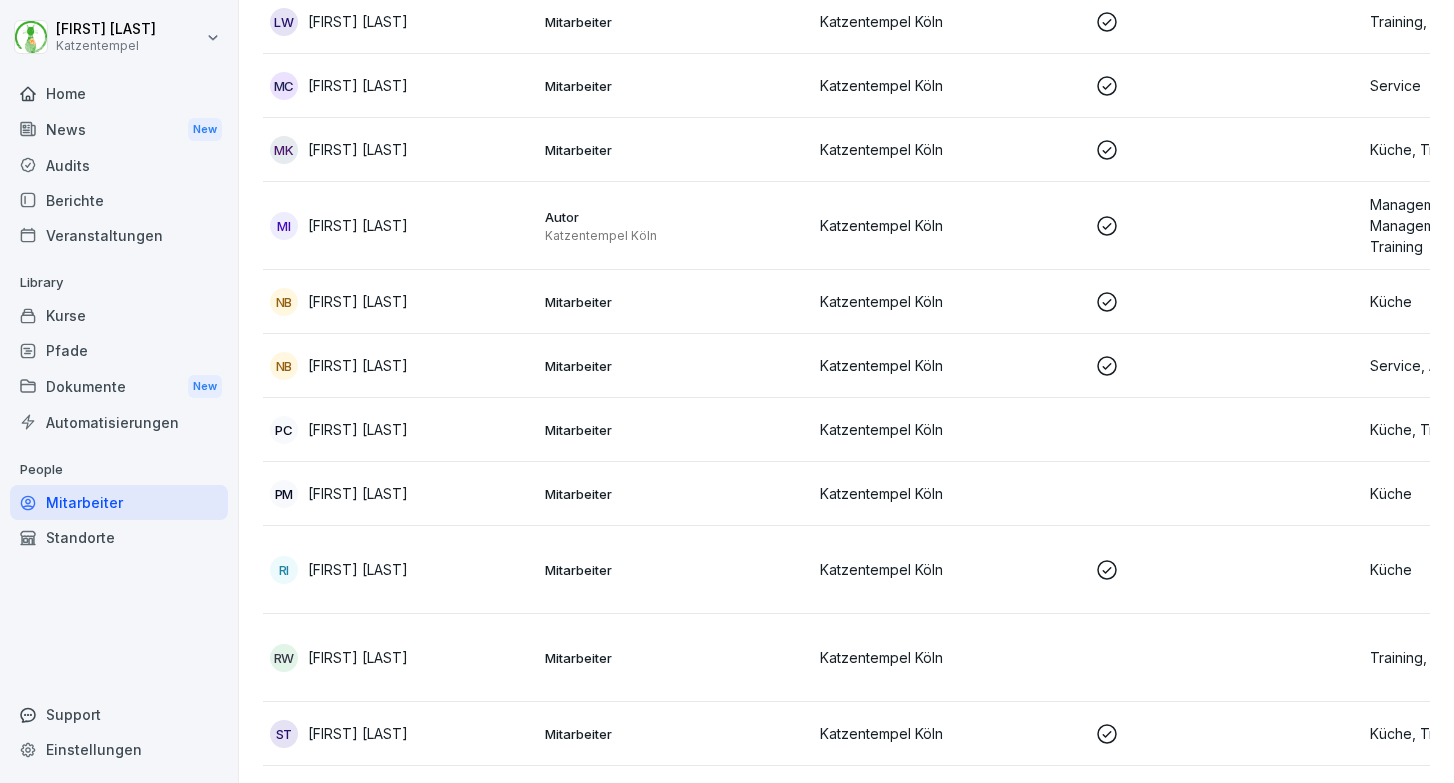 click on "[FIRST] [LAST]" at bounding box center (358, 365) 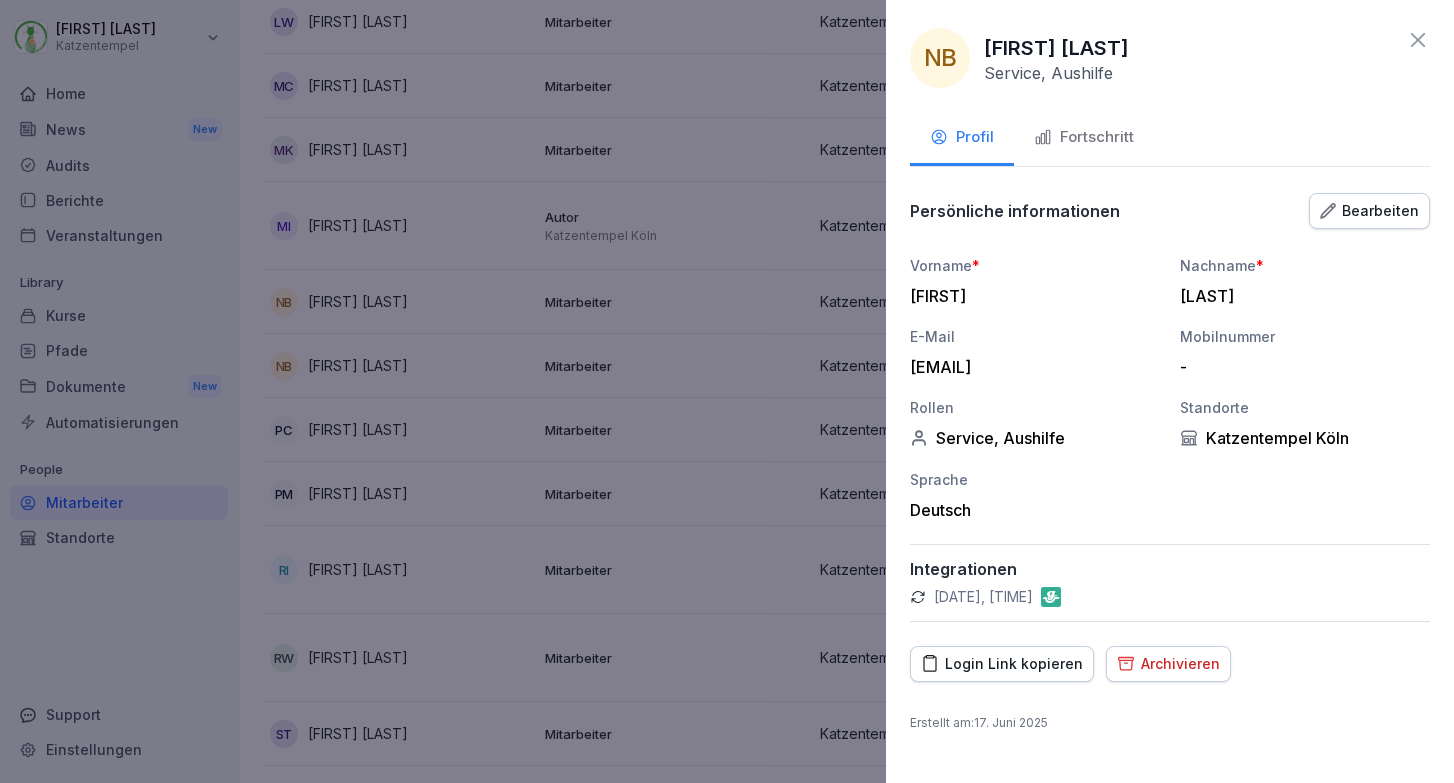 click on "Fortschritt" at bounding box center (1084, 137) 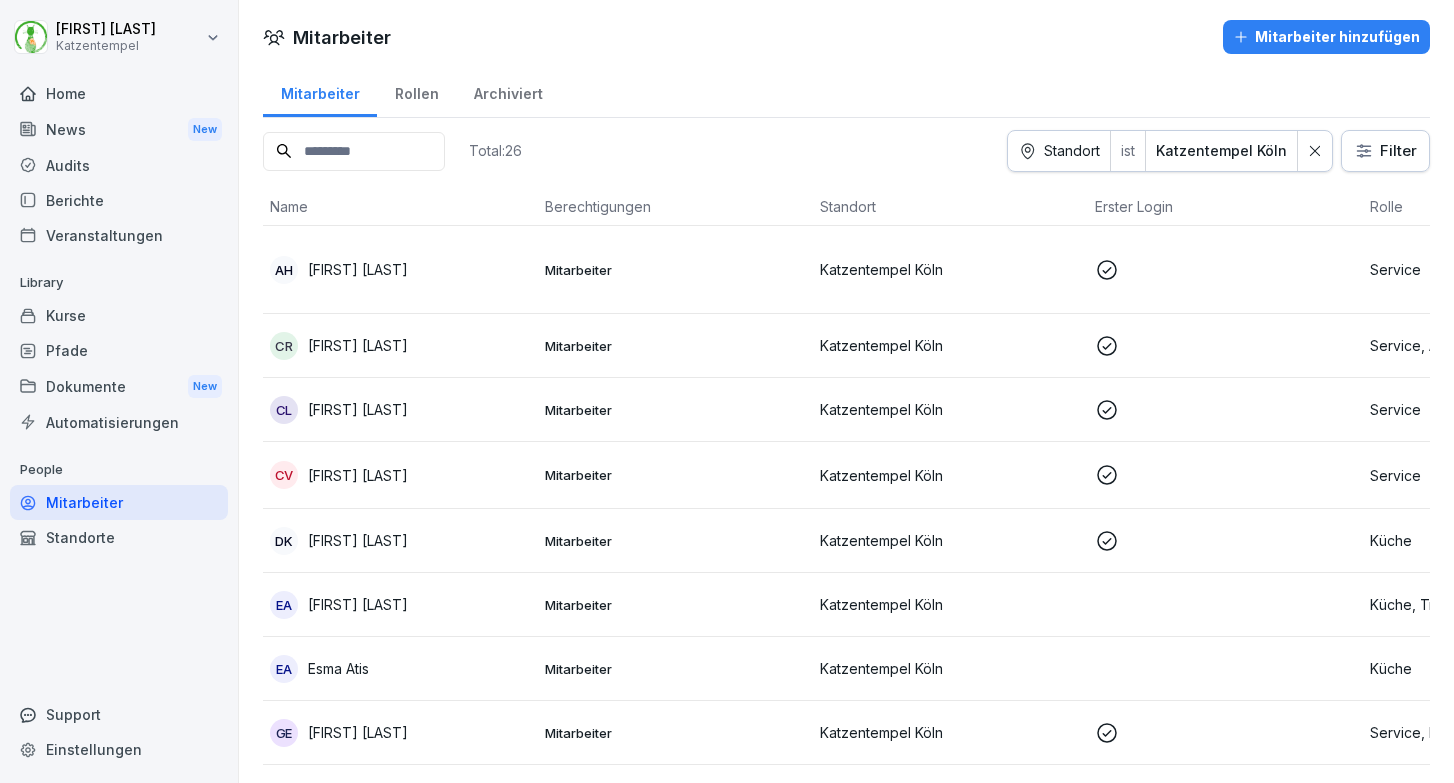 scroll, scrollTop: 0, scrollLeft: 0, axis: both 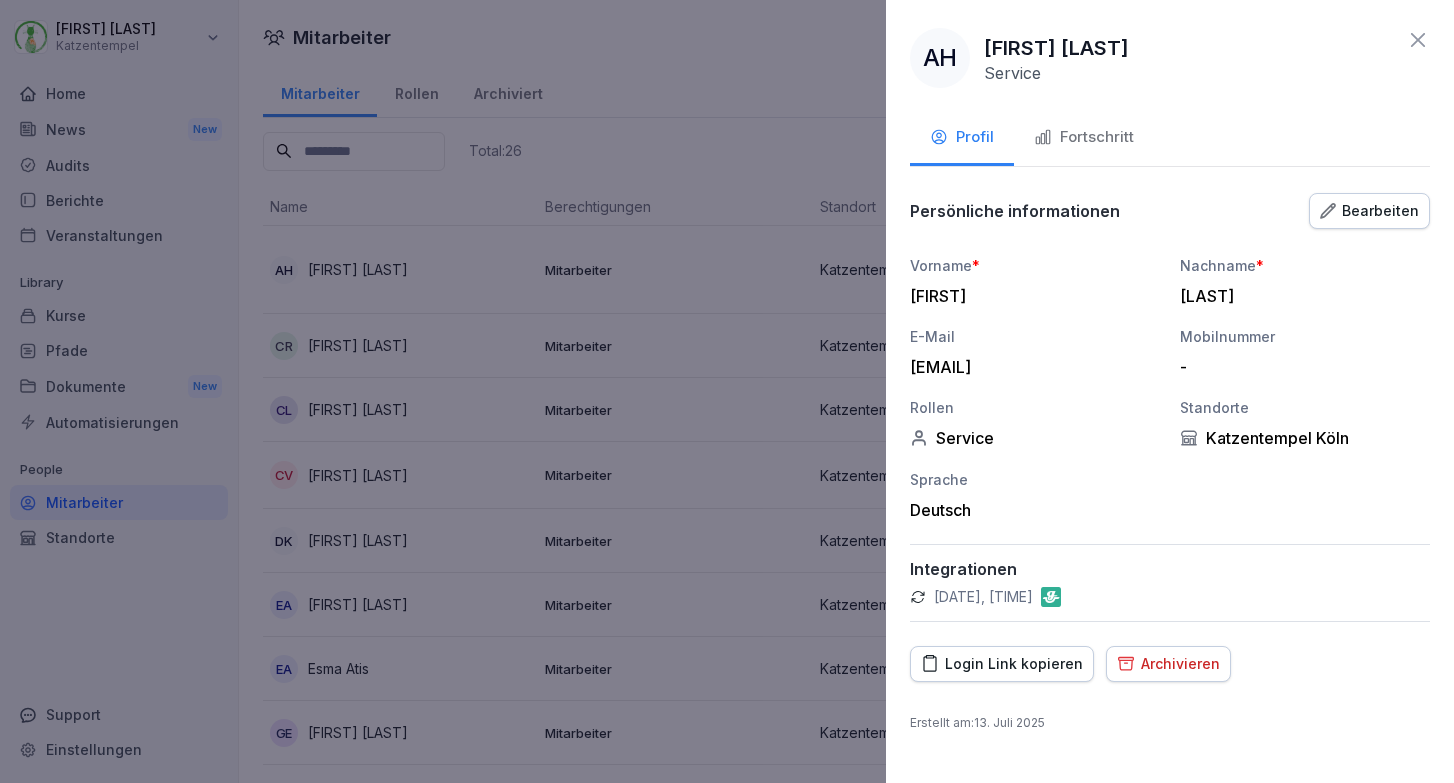 click on "Fortschritt" at bounding box center (1084, 139) 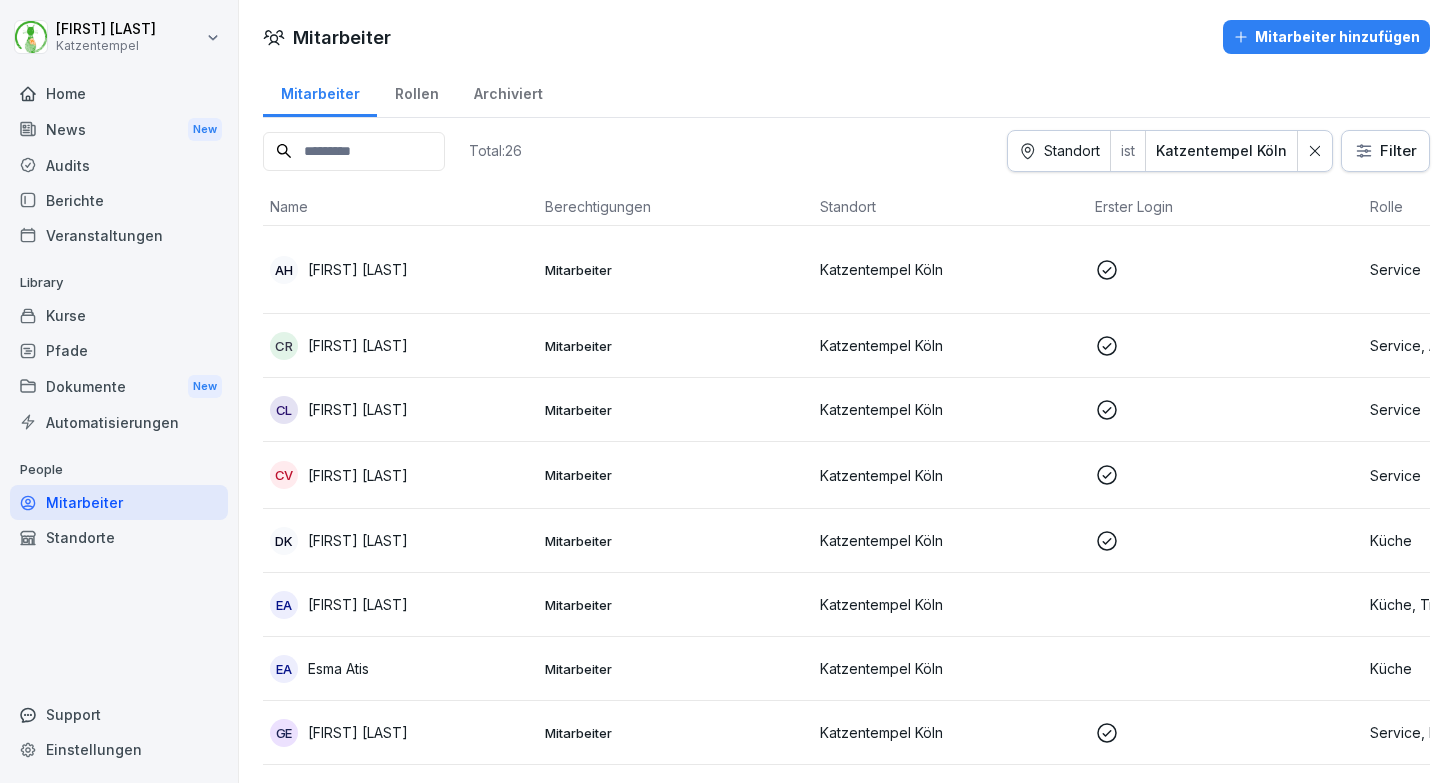 click on "[FIRST] [LAST]" at bounding box center [358, 345] 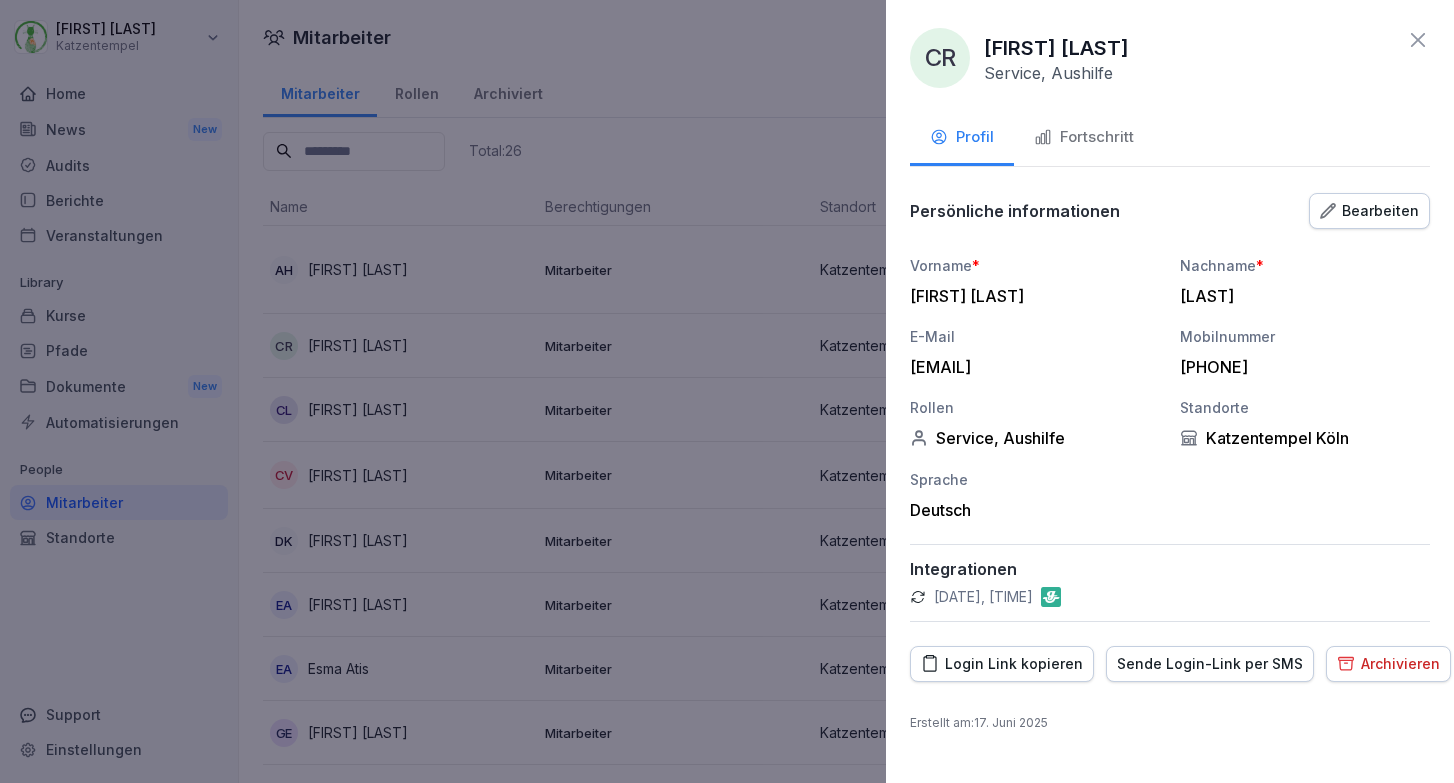 click on "Fortschritt" at bounding box center (1084, 137) 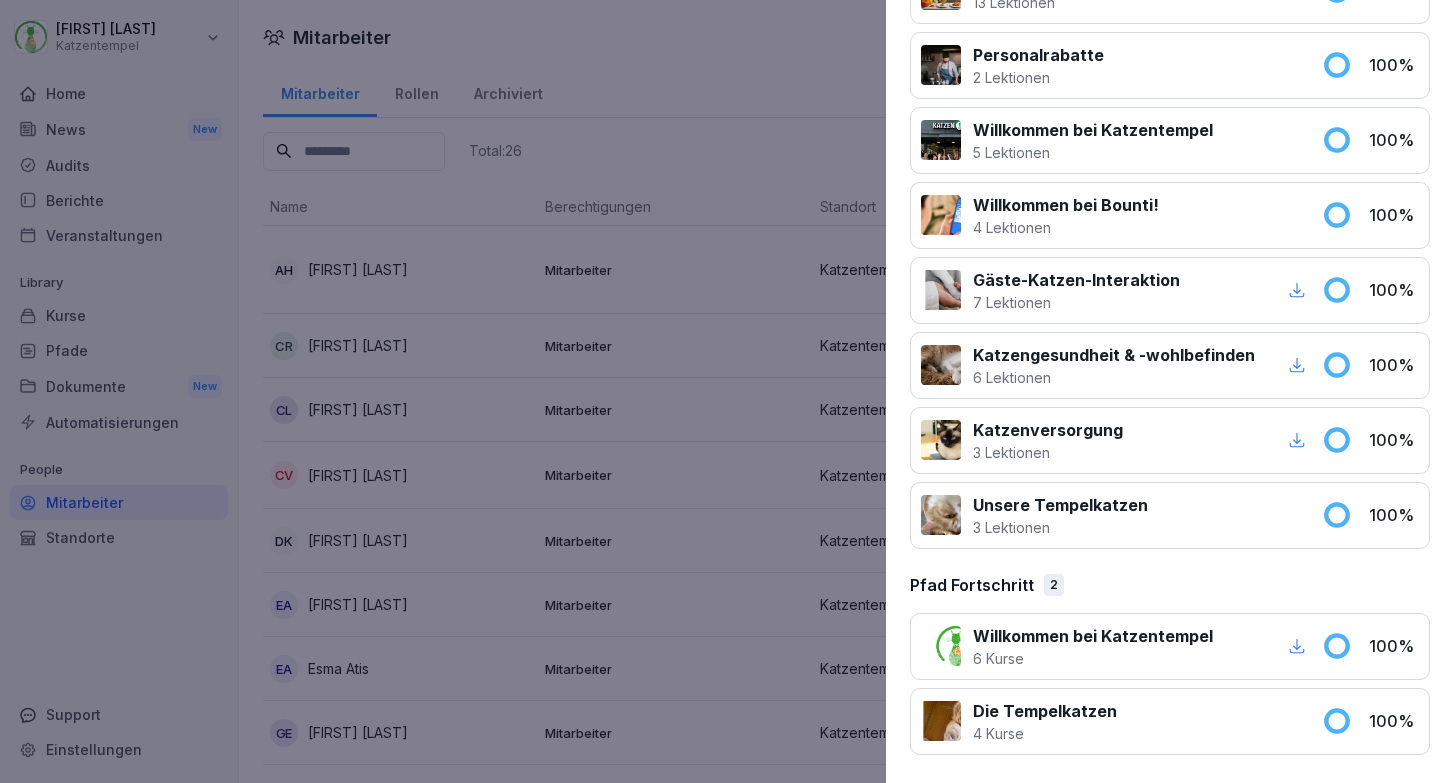 scroll, scrollTop: 1507, scrollLeft: 0, axis: vertical 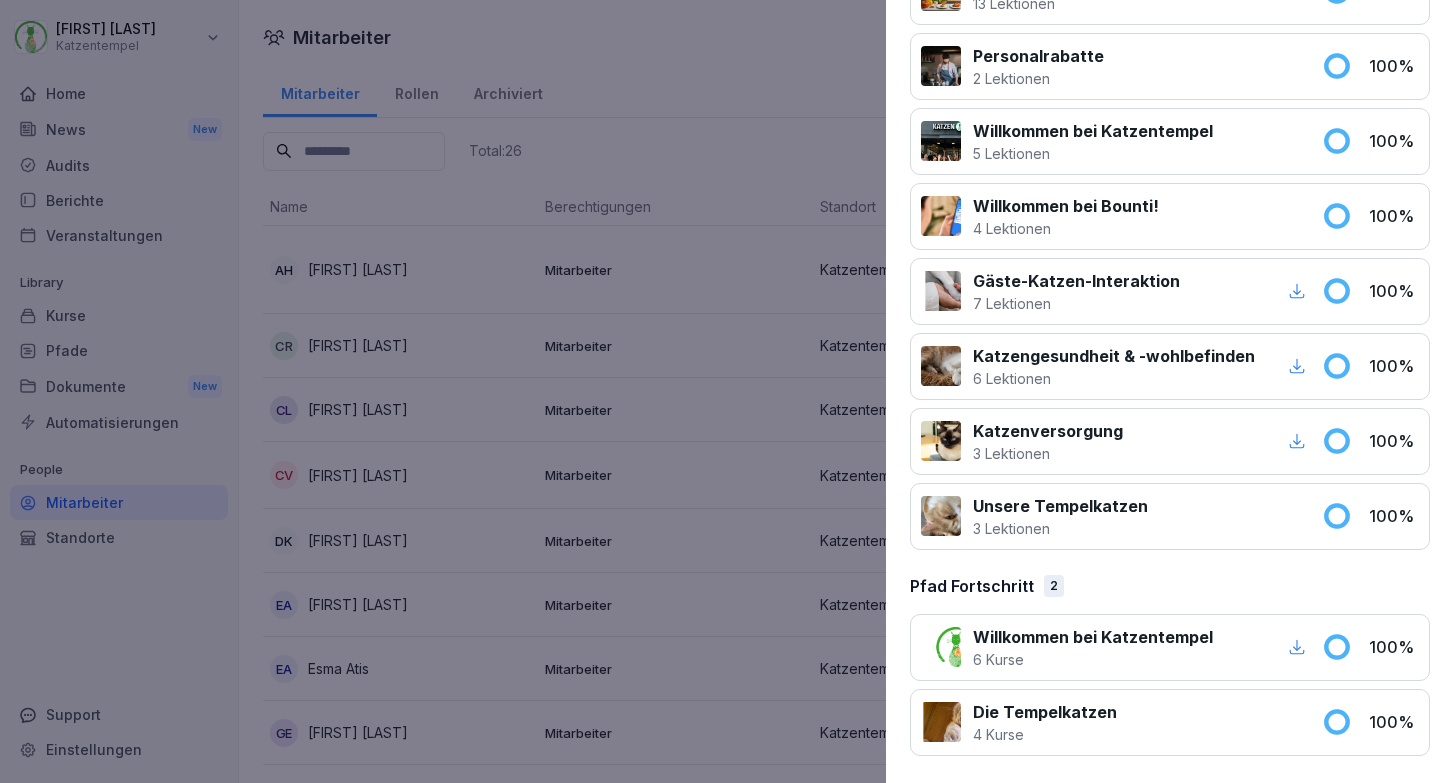 click at bounding box center [727, 391] 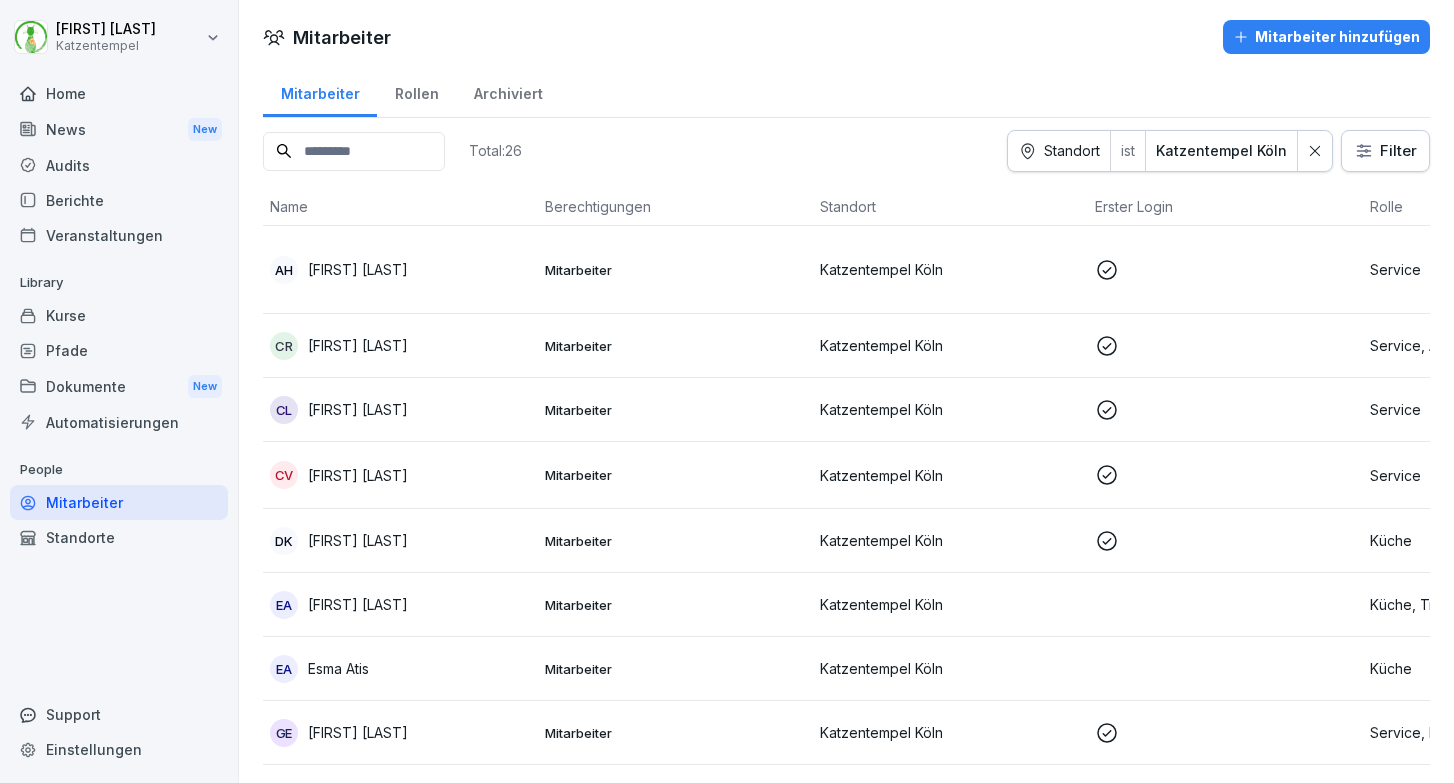 click on "[FIRST] [LAST]" at bounding box center (358, 409) 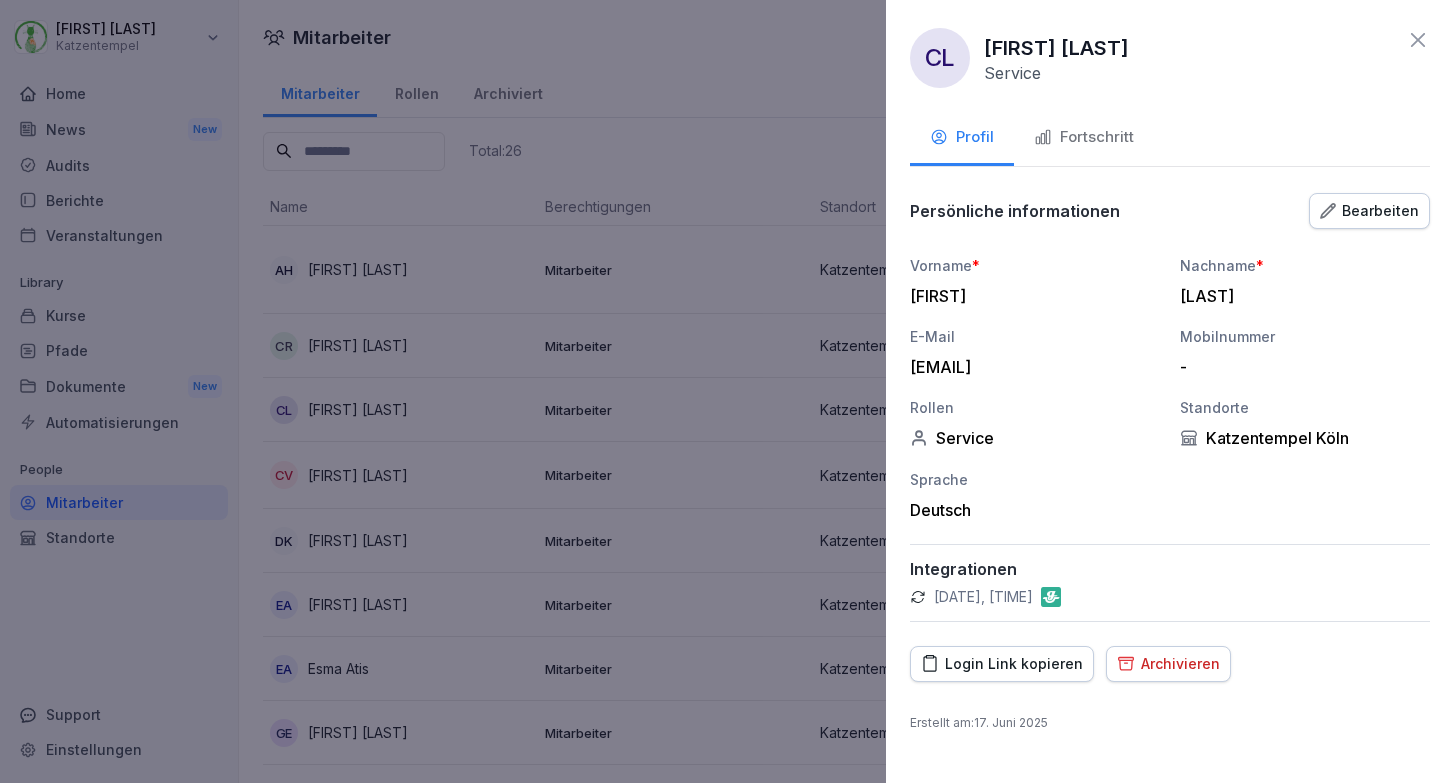 click on "Fortschritt" at bounding box center (1084, 139) 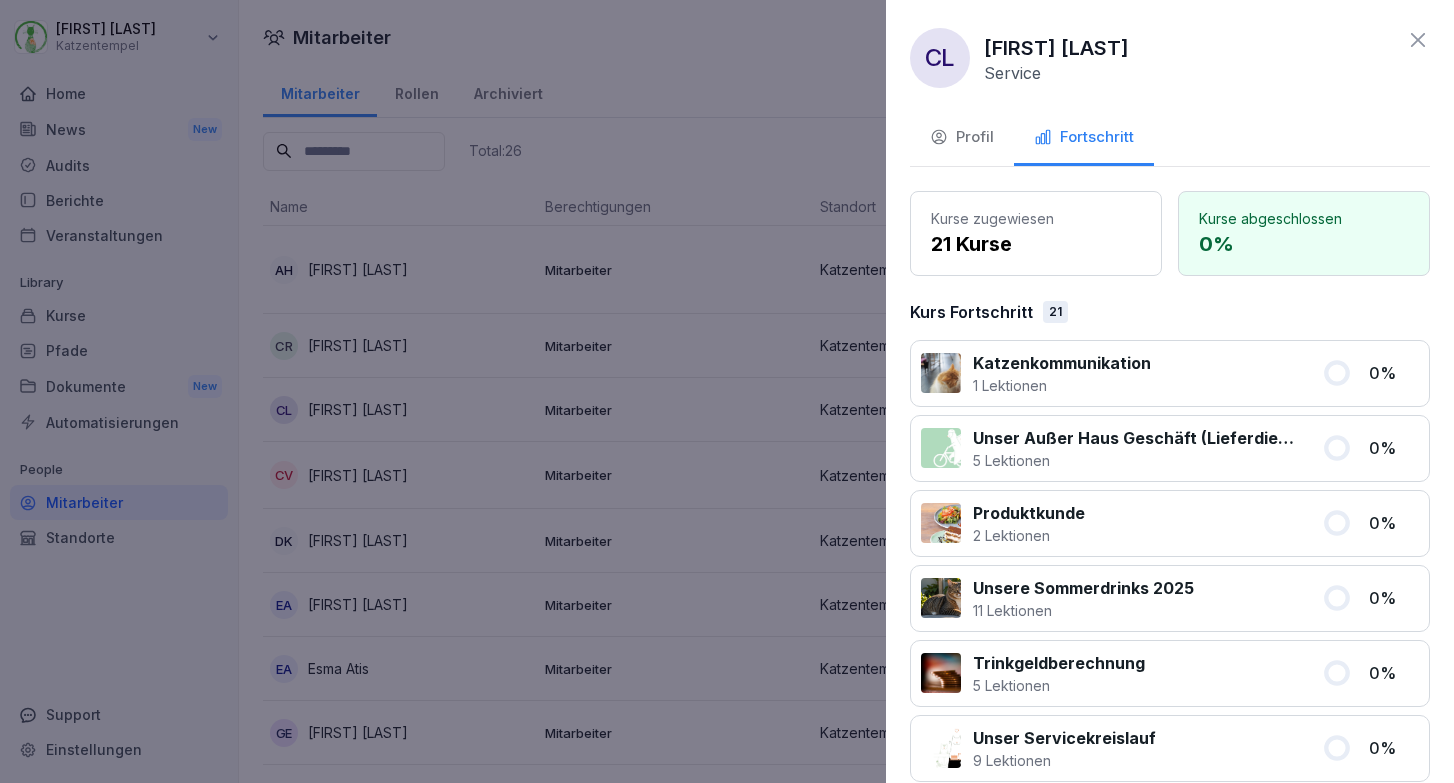 click at bounding box center [727, 391] 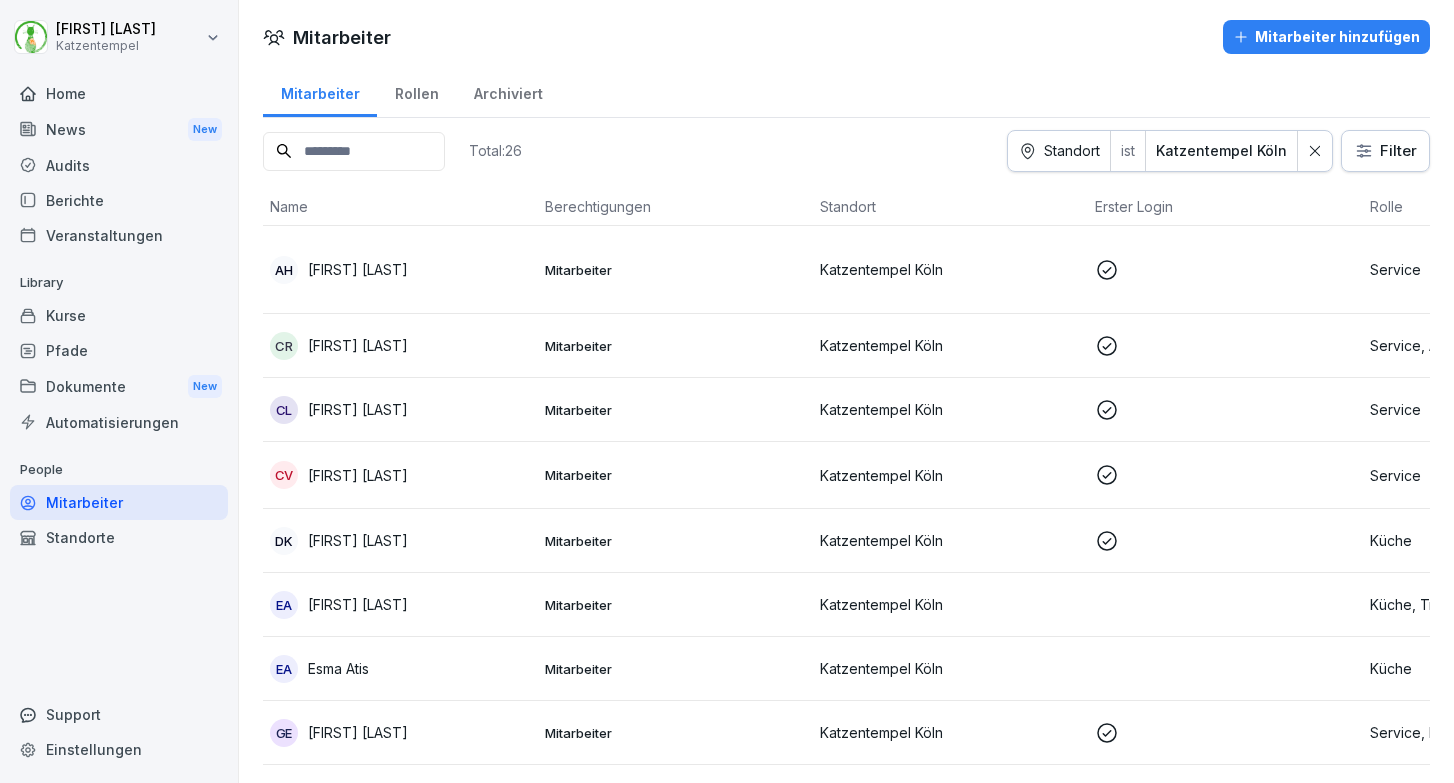click on "[FIRST] [LAST]" at bounding box center (358, 540) 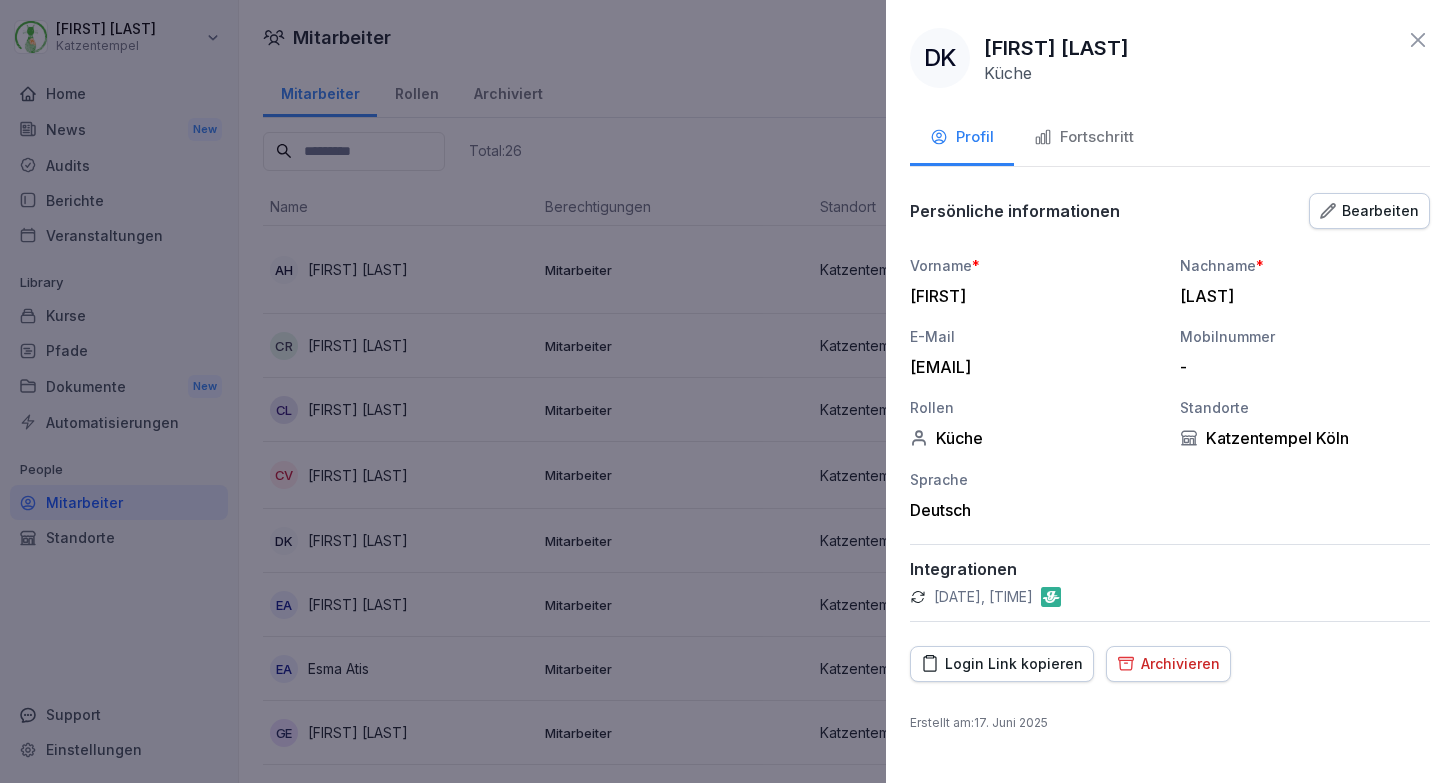 click at bounding box center (727, 391) 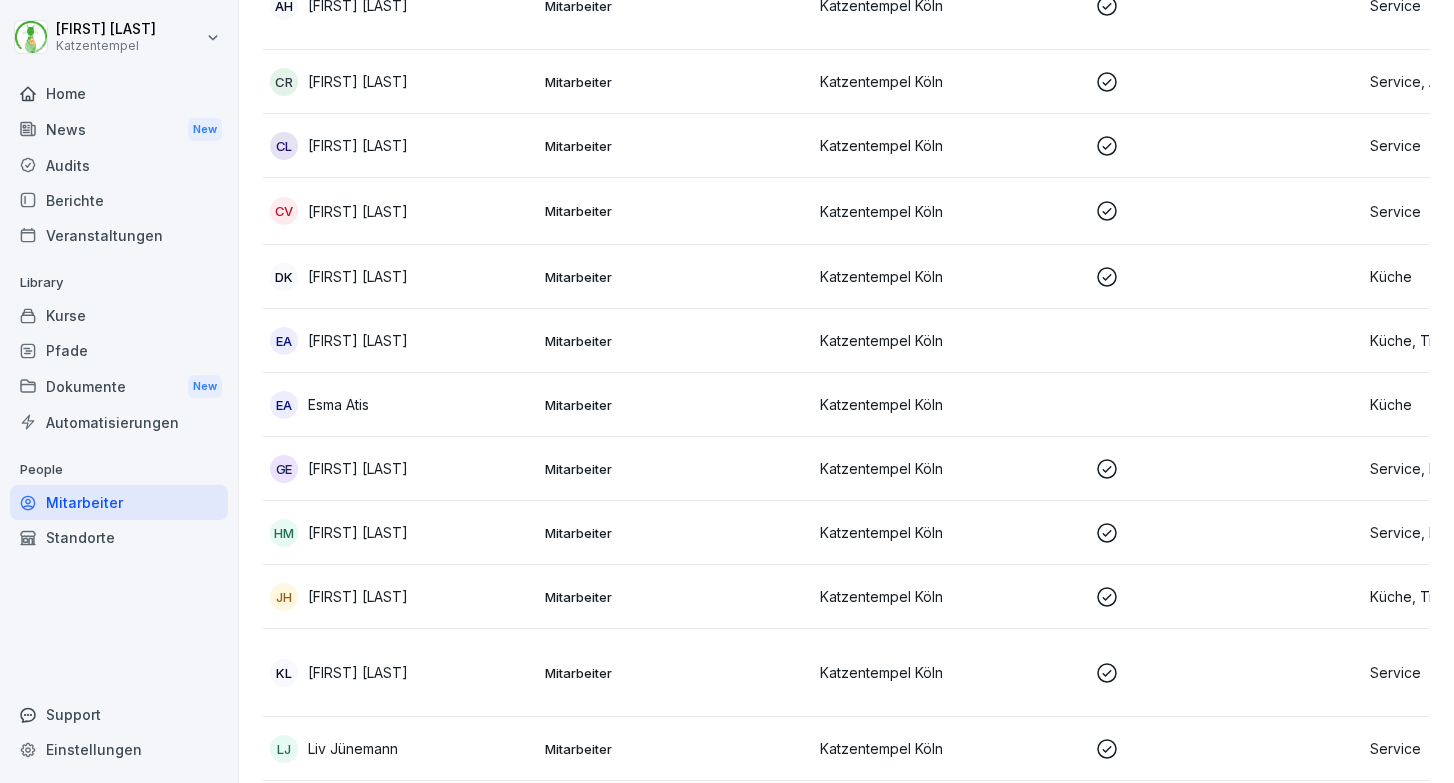 scroll, scrollTop: 272, scrollLeft: 0, axis: vertical 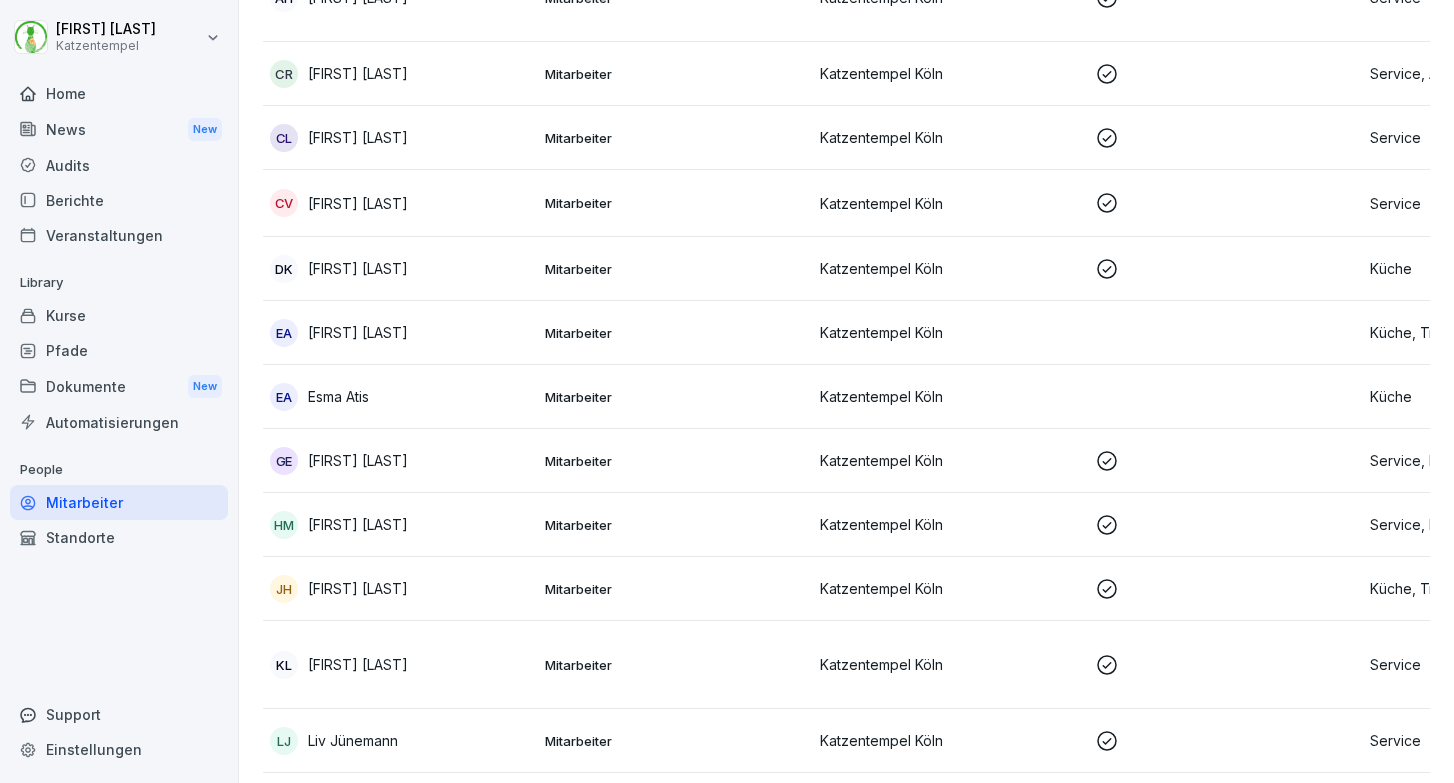 click on "[FIRST] [LAST]" at bounding box center [358, 524] 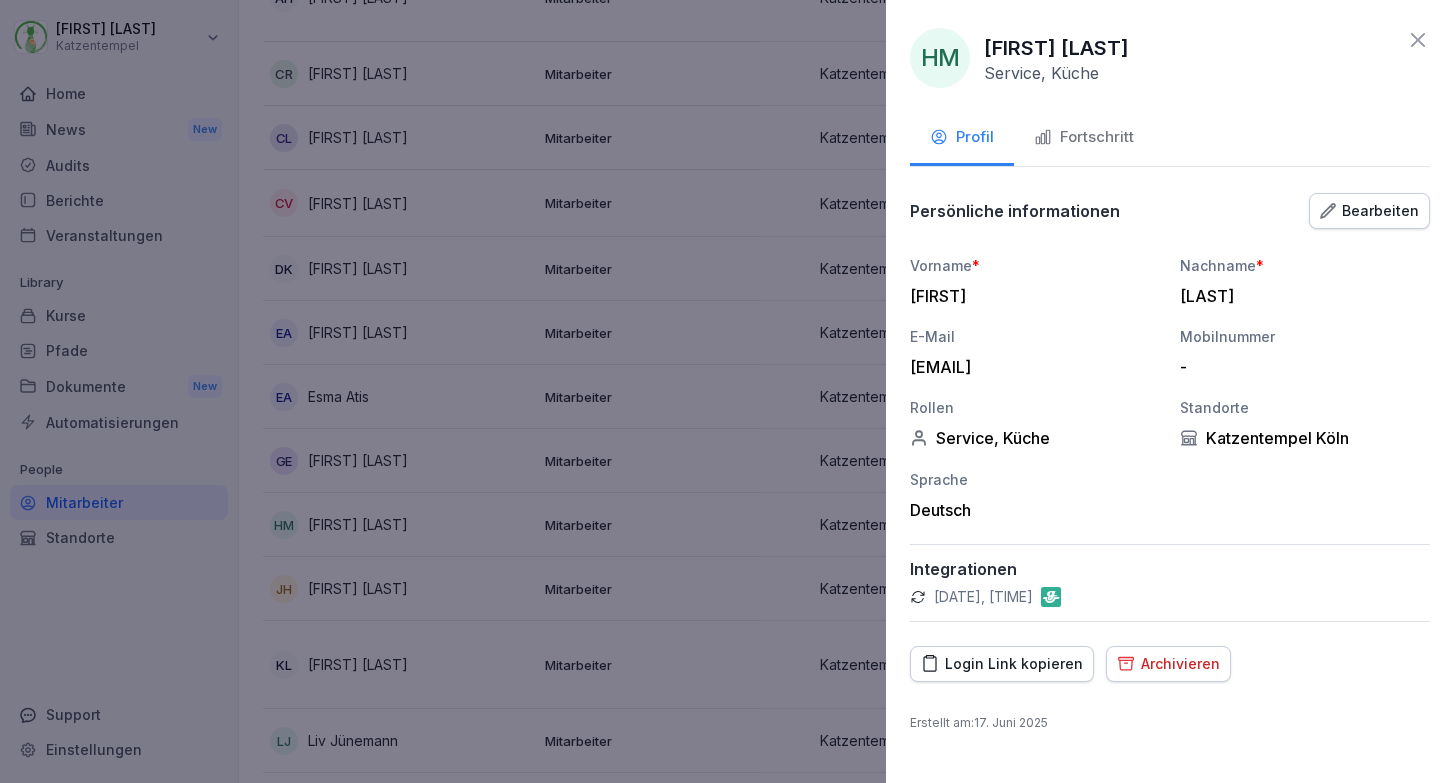 click on "Fortschritt" at bounding box center (1084, 137) 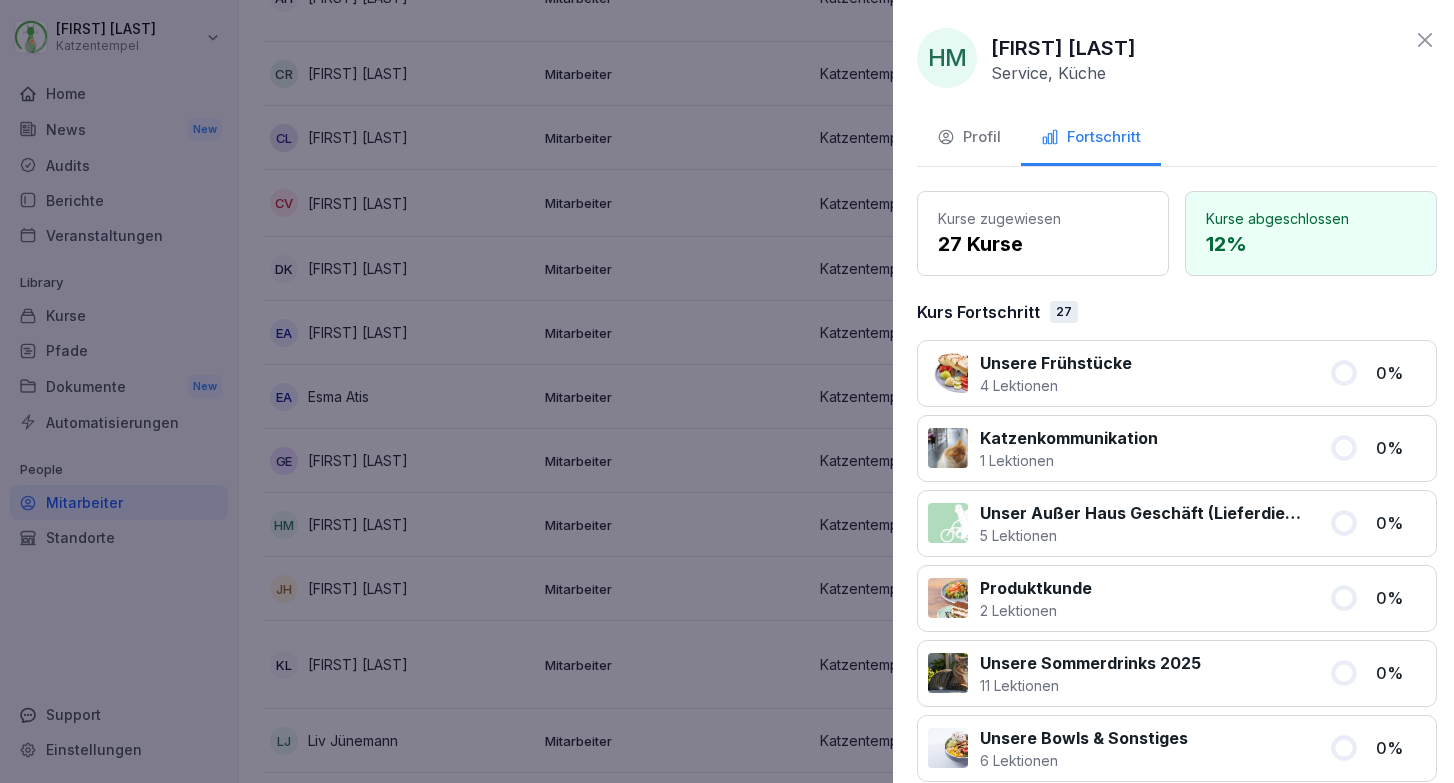 click at bounding box center [727, 391] 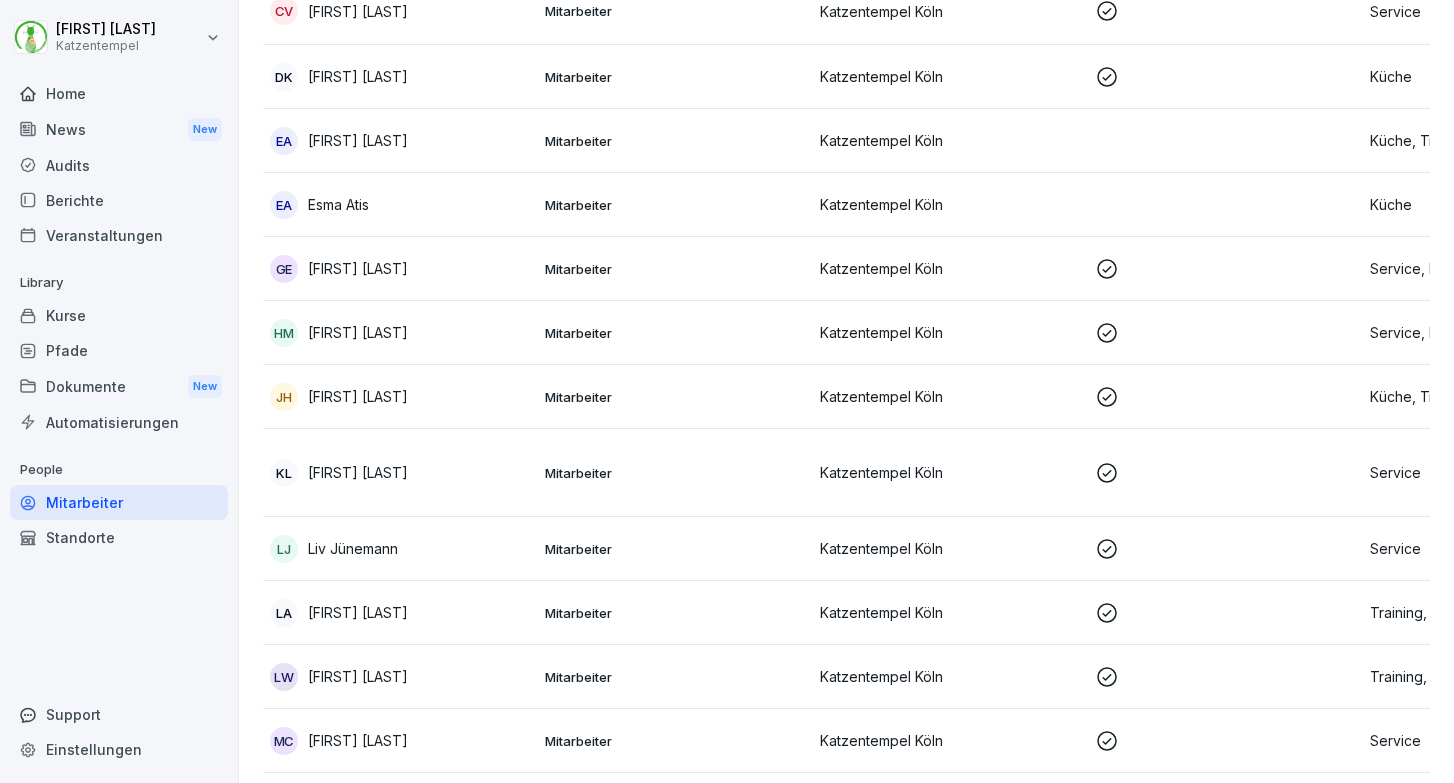 scroll, scrollTop: 487, scrollLeft: 0, axis: vertical 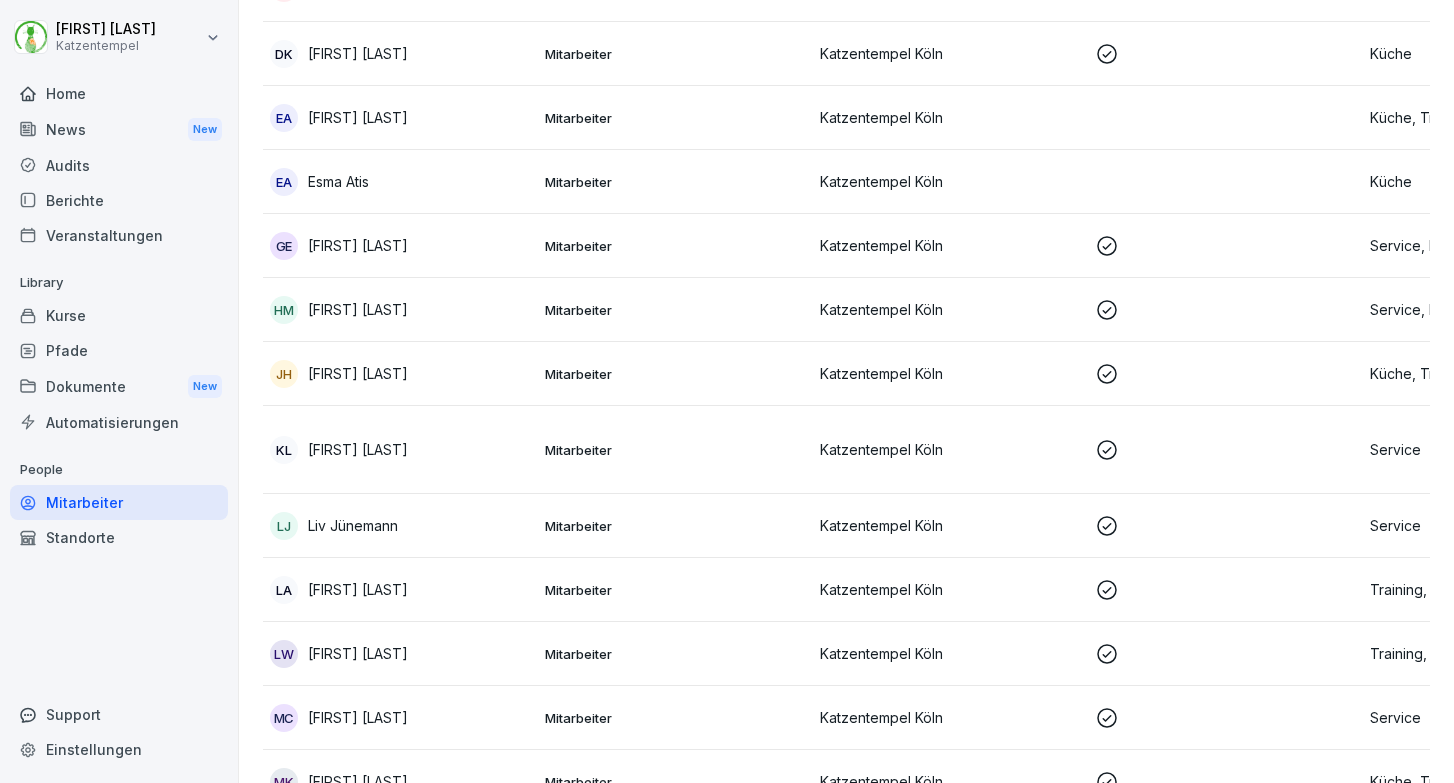 click on "Liv Jünemann" at bounding box center [353, 525] 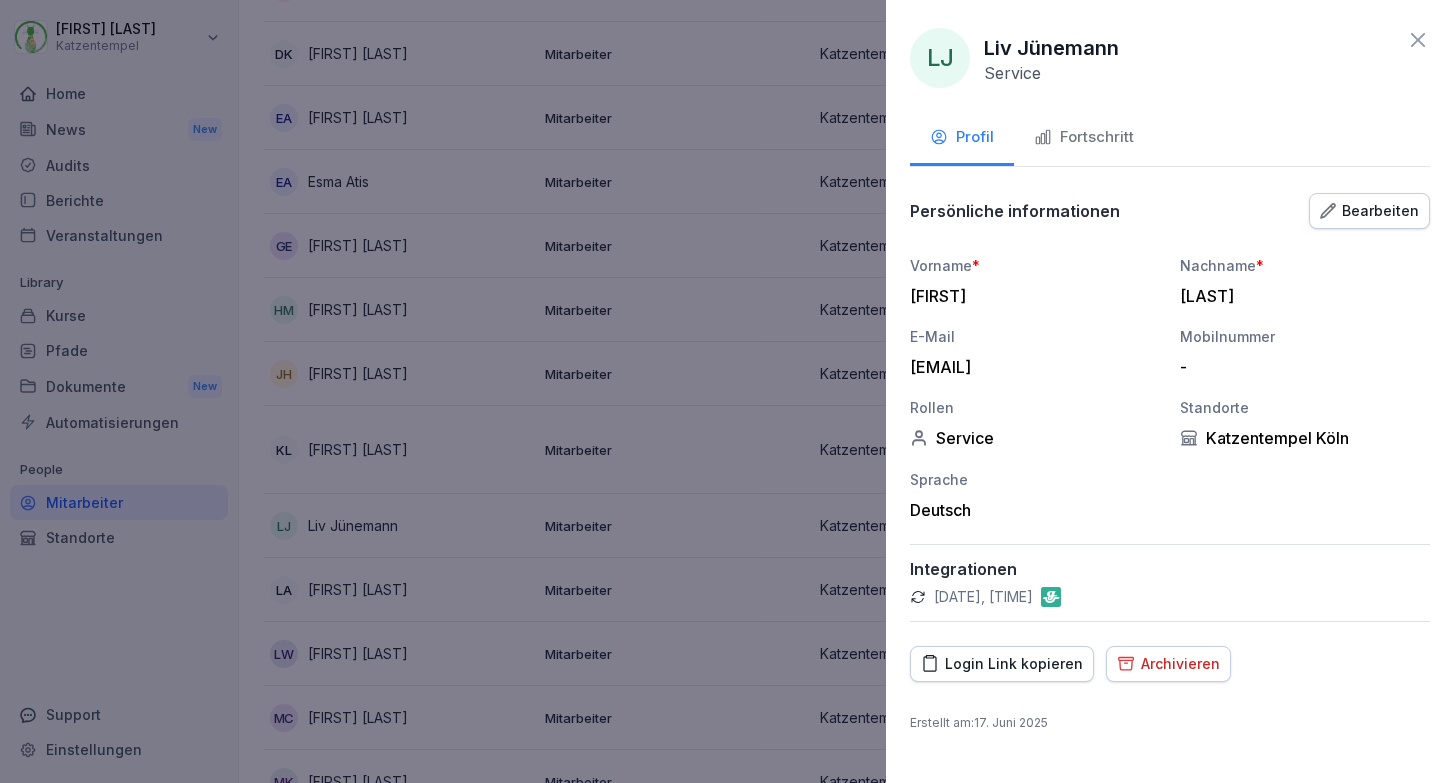 click on "Fortschritt" at bounding box center (1084, 137) 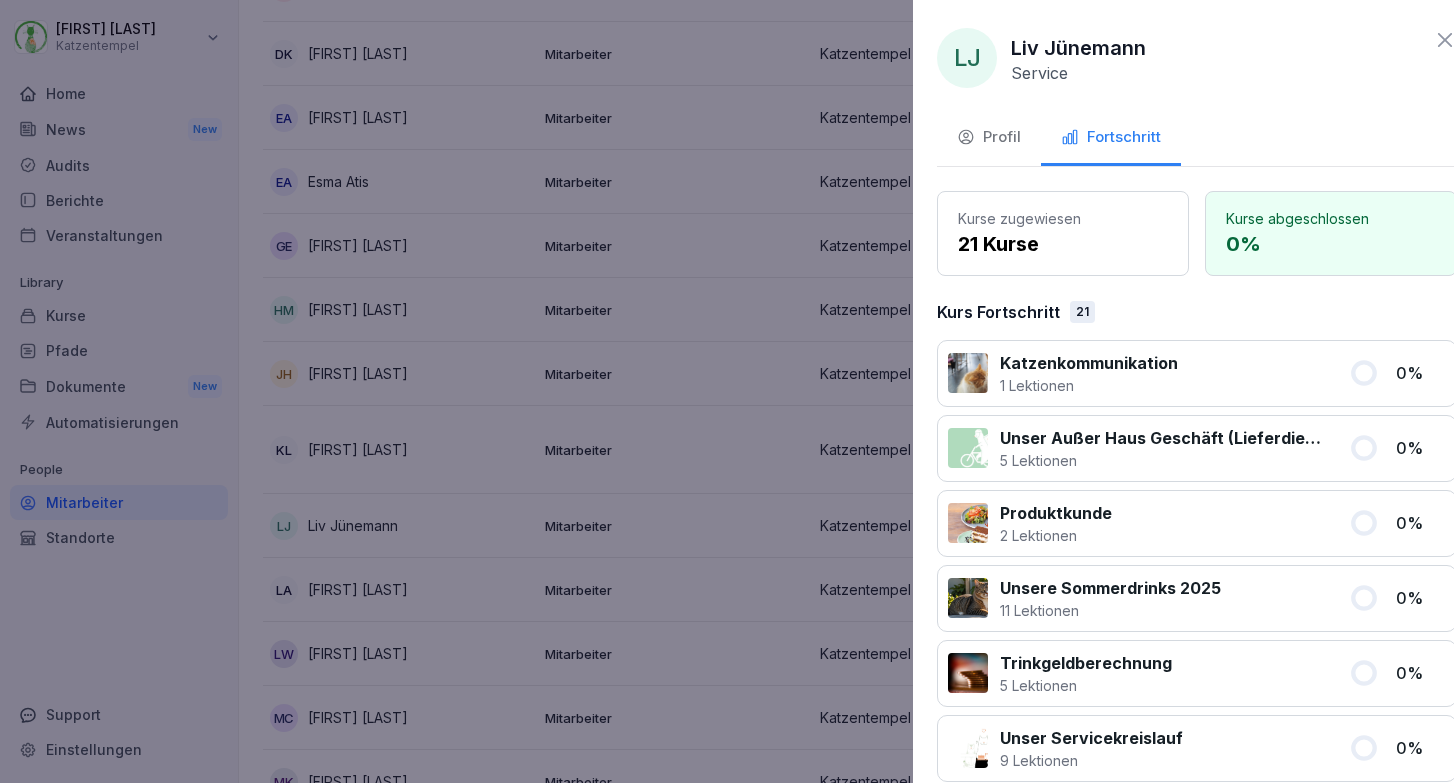 click at bounding box center (727, 391) 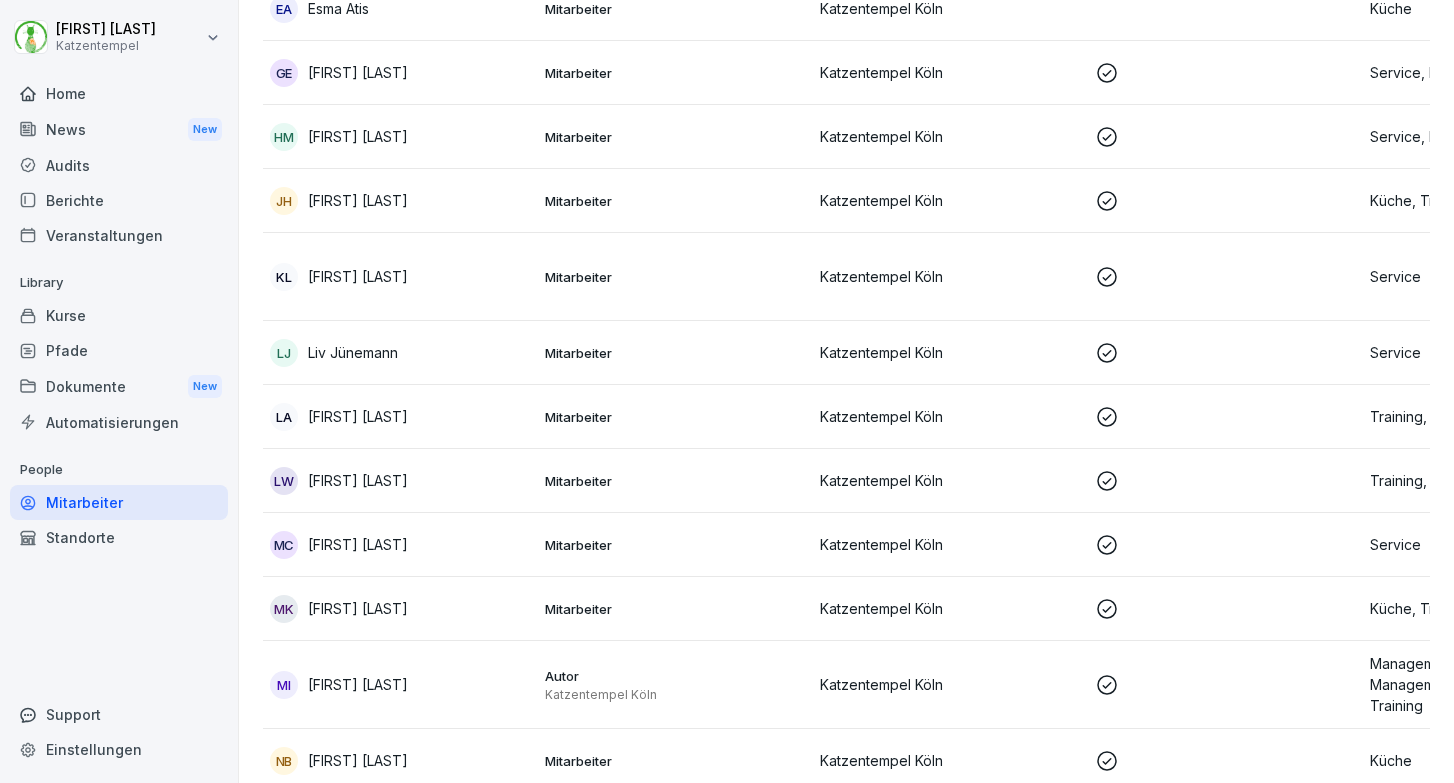 scroll, scrollTop: 800, scrollLeft: 0, axis: vertical 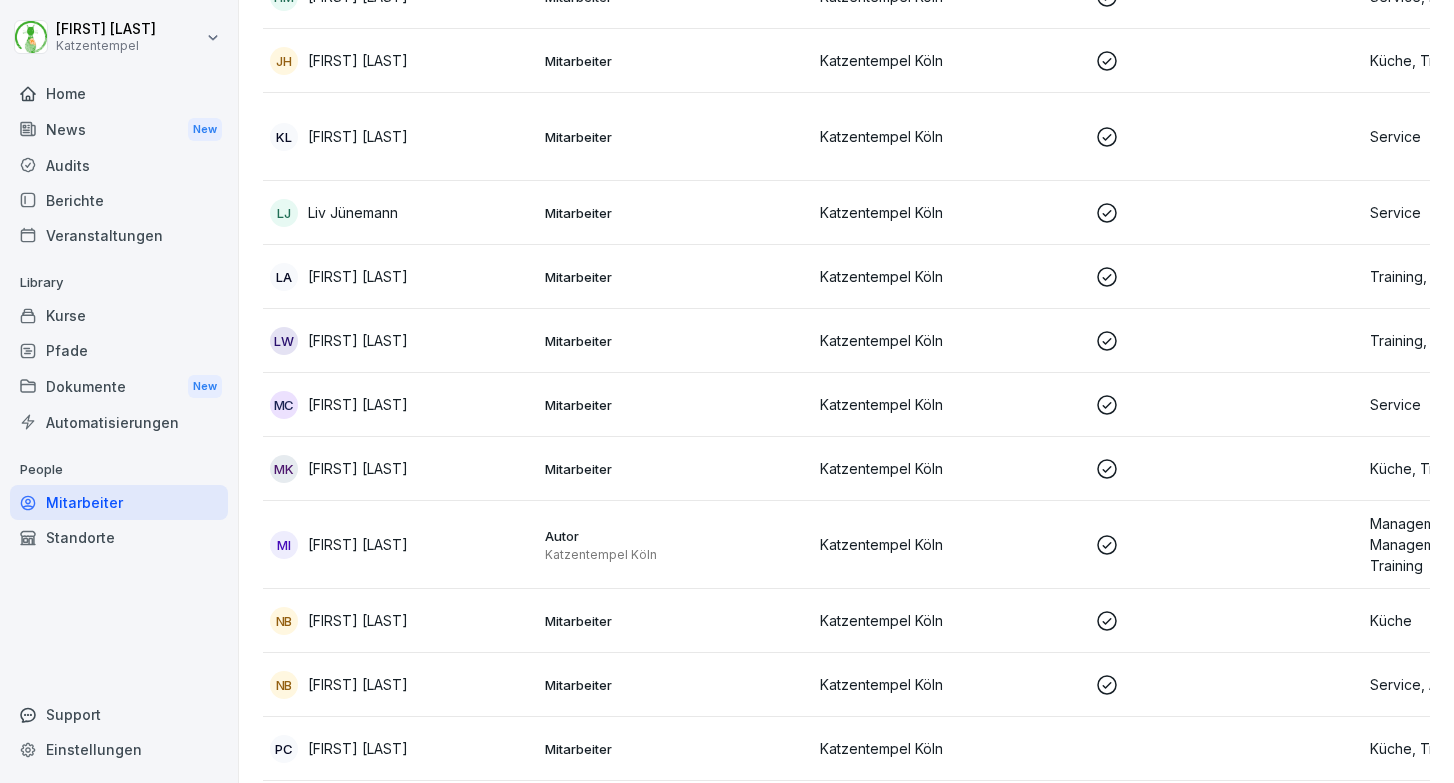 click on "[FIRST] [LAST]" at bounding box center (358, 340) 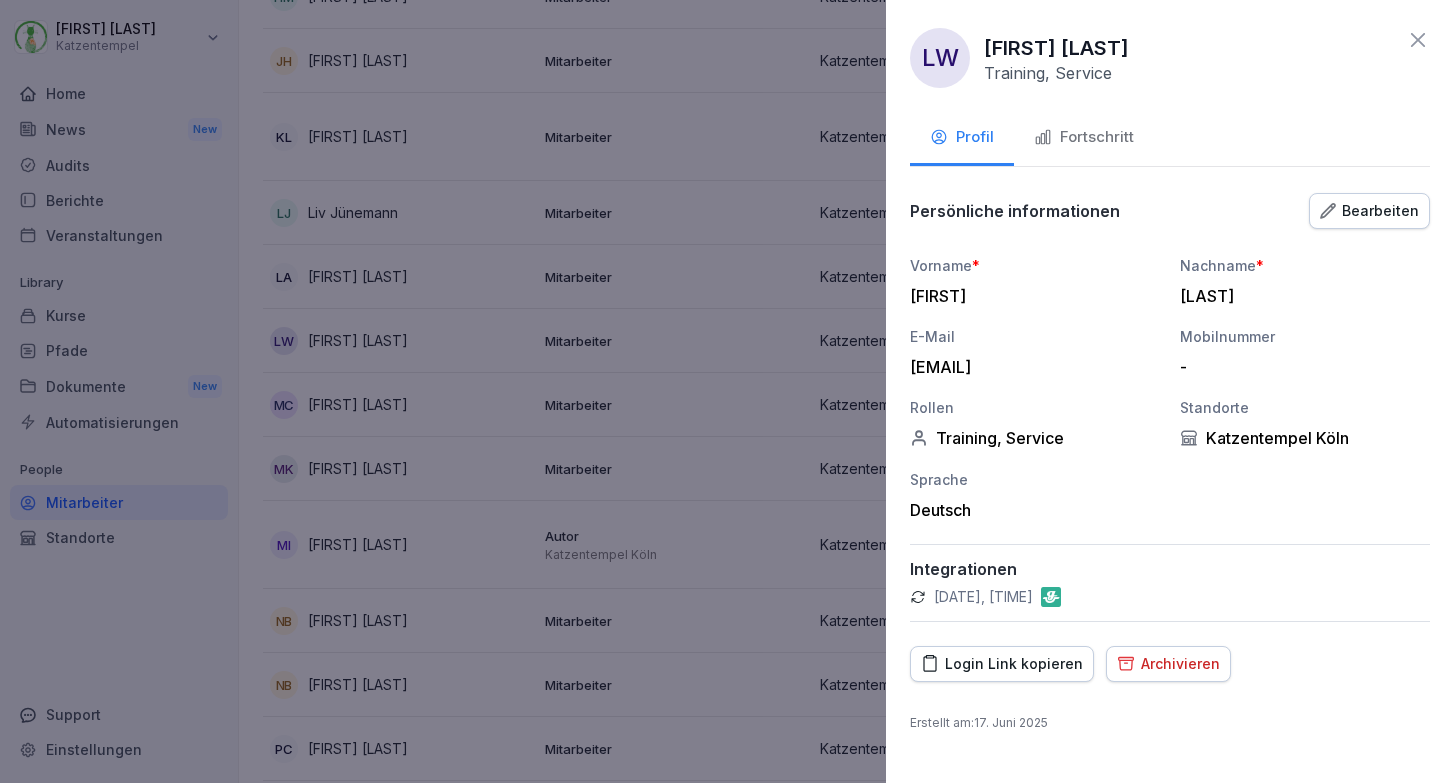 click on "Fortschritt" at bounding box center (1084, 137) 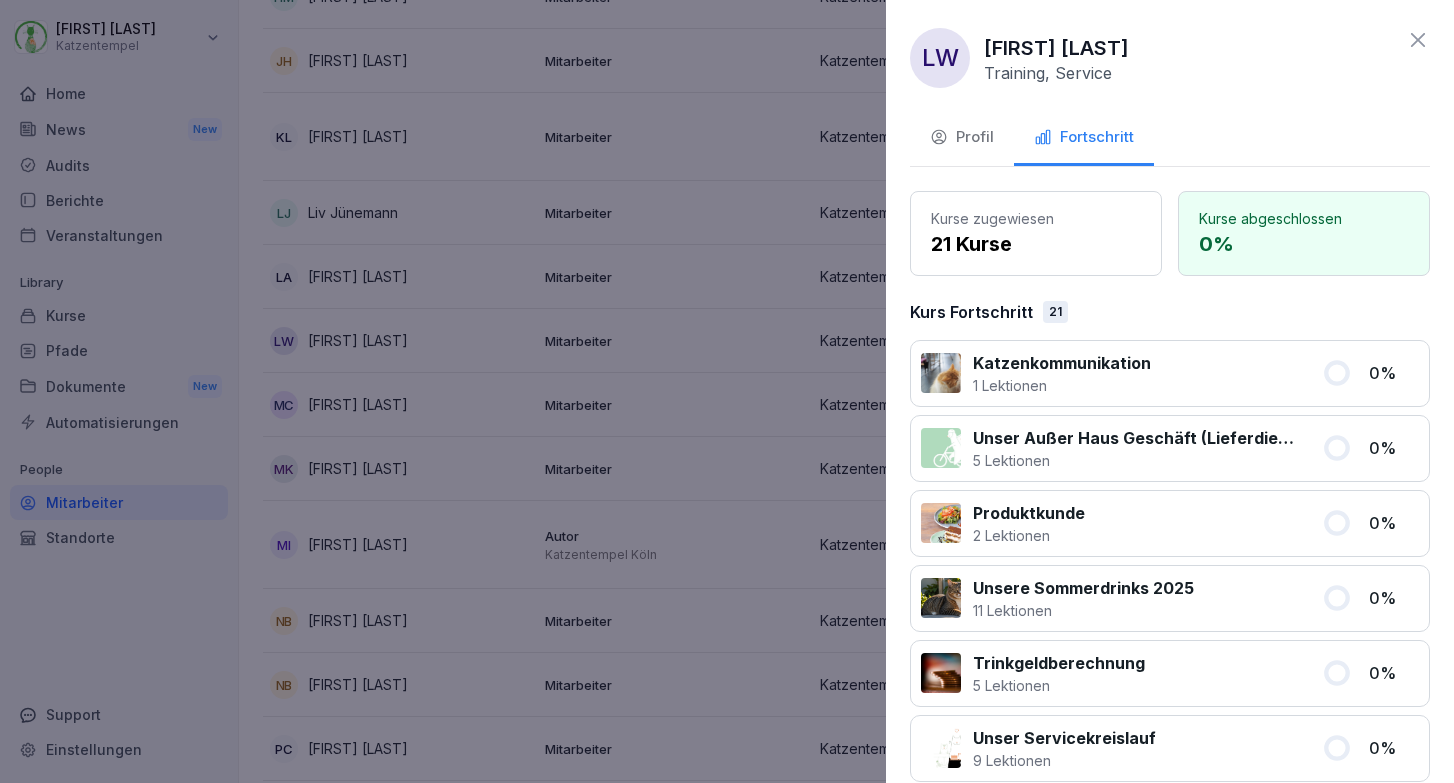click at bounding box center [727, 391] 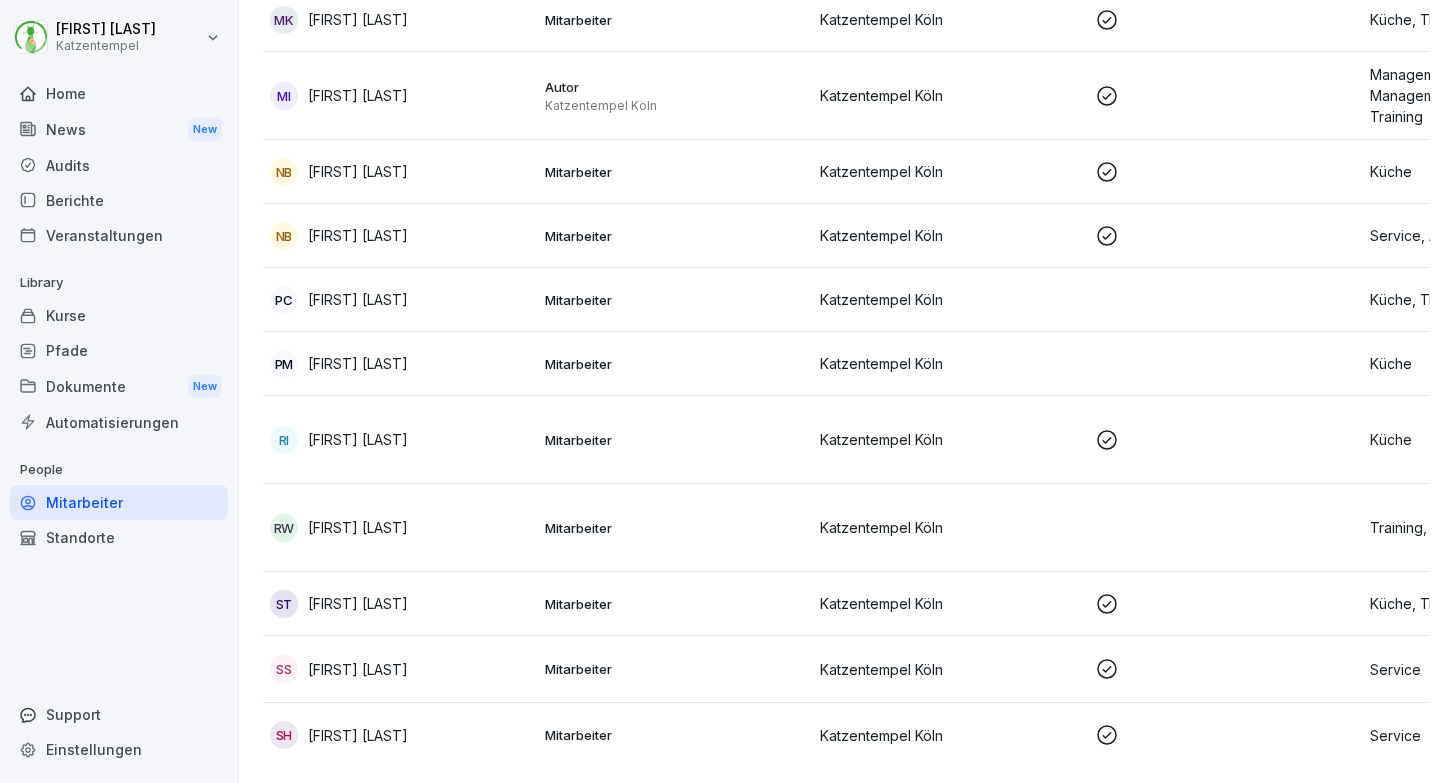 scroll, scrollTop: 1249, scrollLeft: 0, axis: vertical 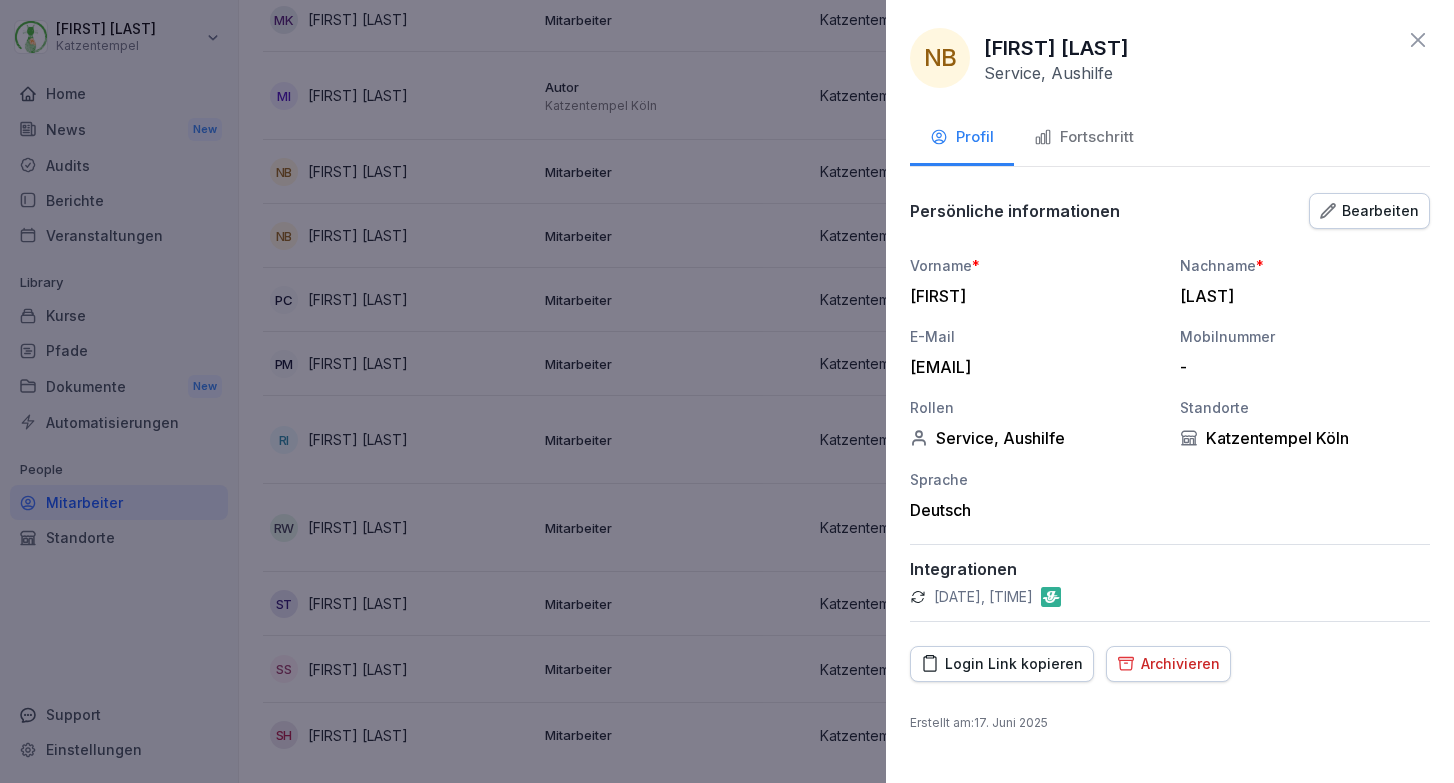 click on "Fortschritt" at bounding box center (1084, 139) 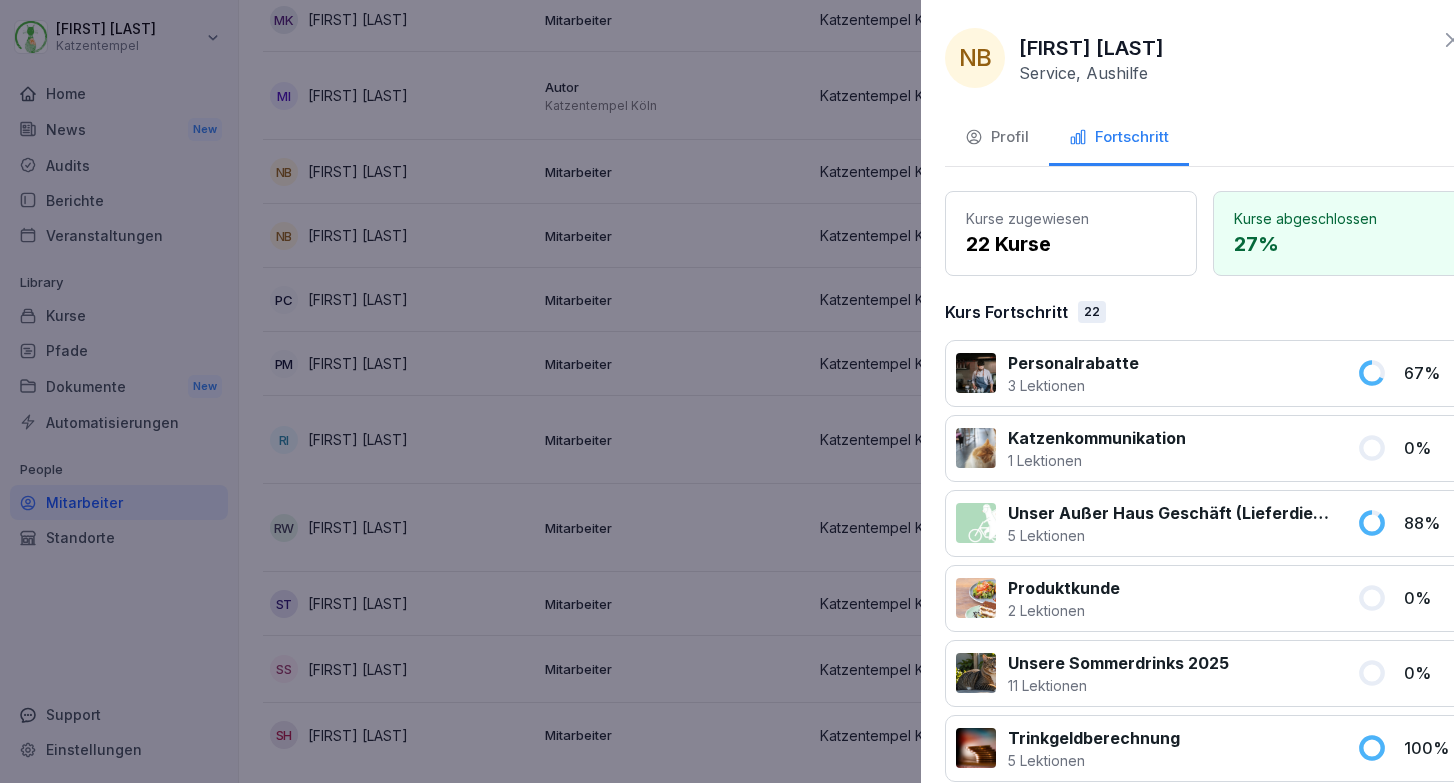 click at bounding box center [727, 391] 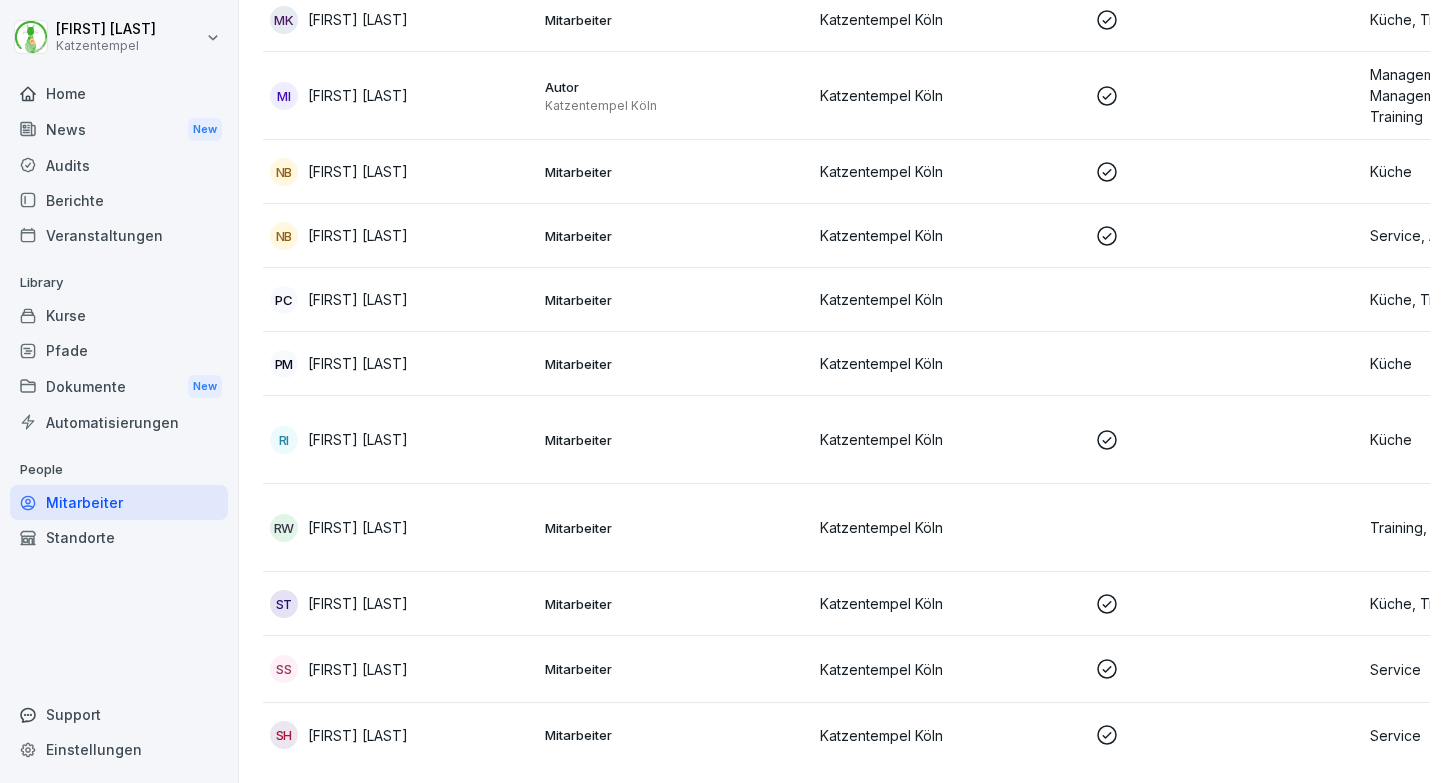 scroll, scrollTop: 1249, scrollLeft: 0, axis: vertical 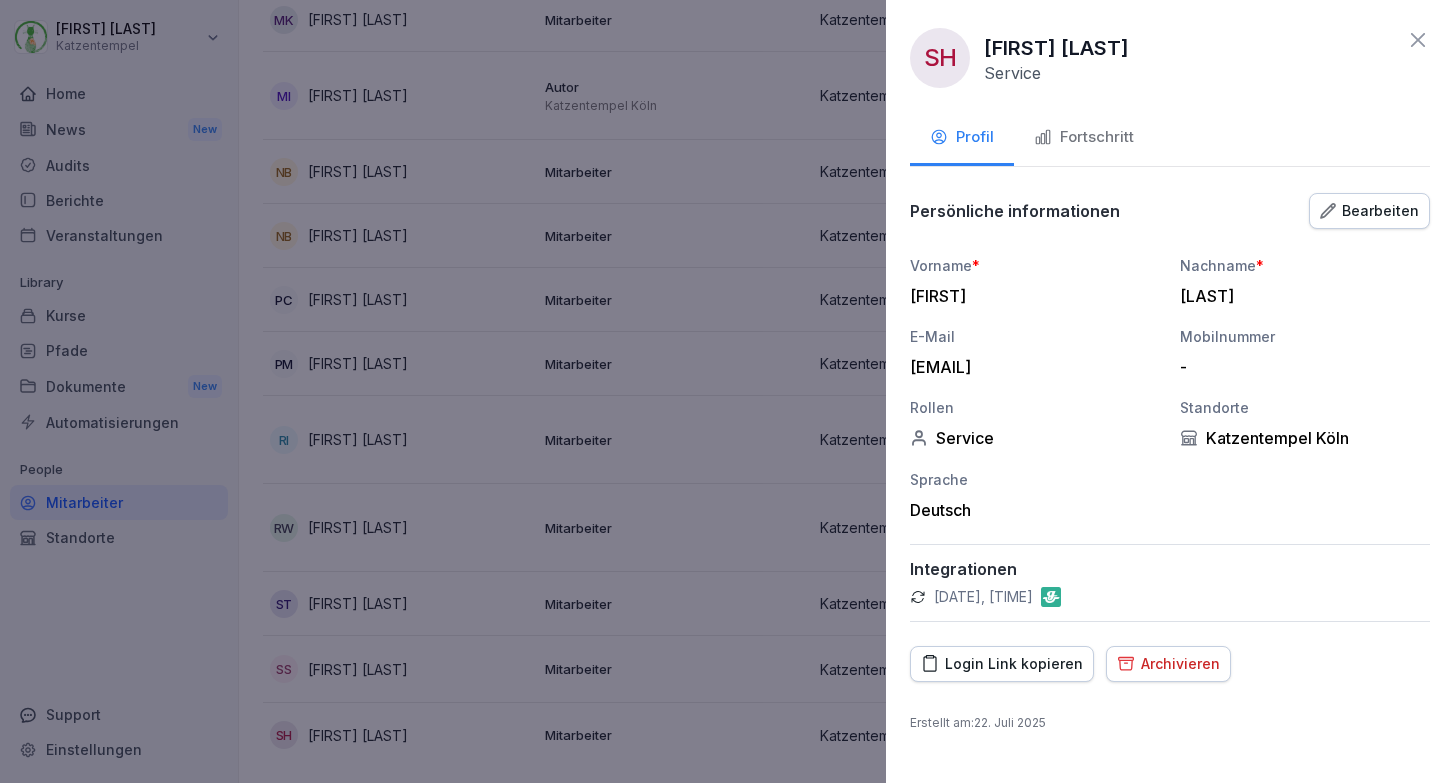 click on "Fortschritt" at bounding box center [1084, 139] 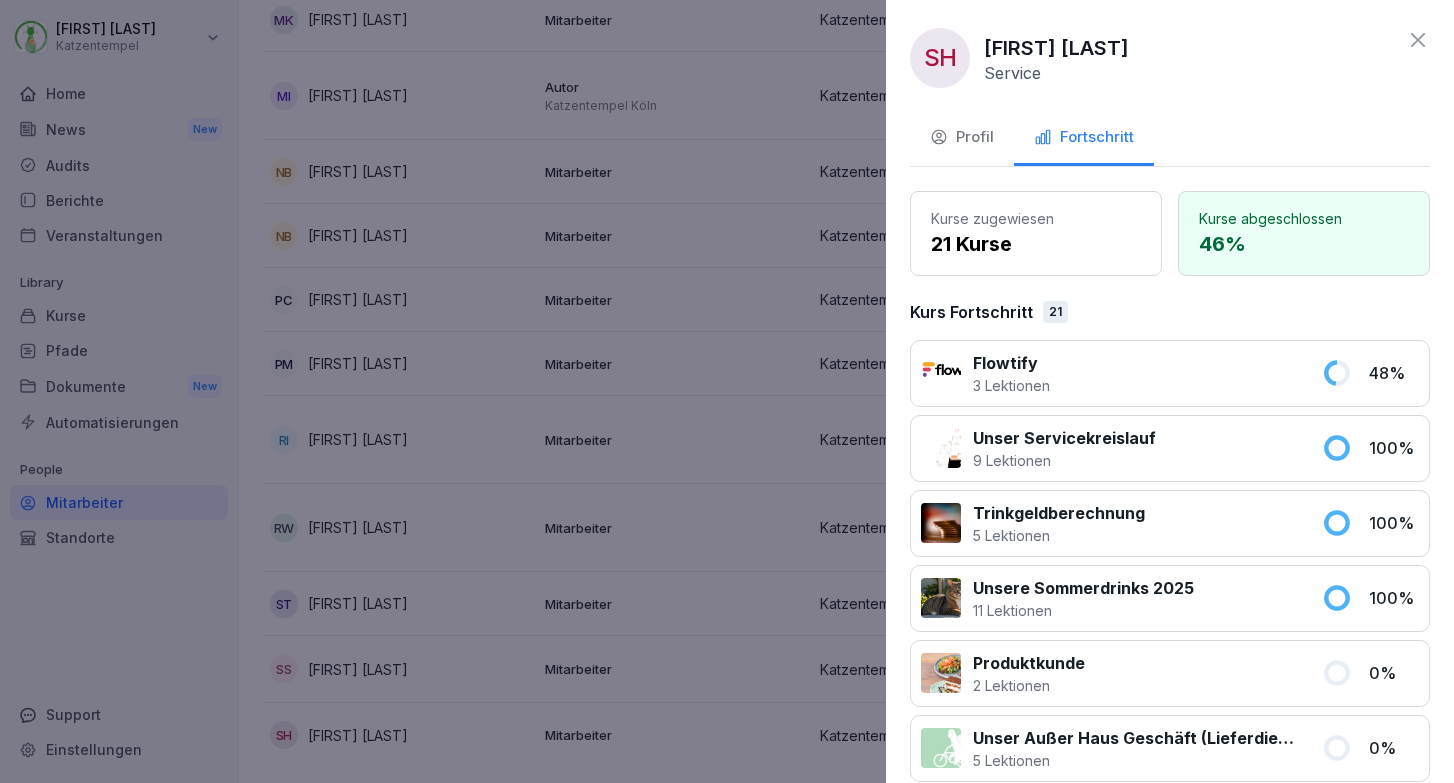 click at bounding box center (727, 391) 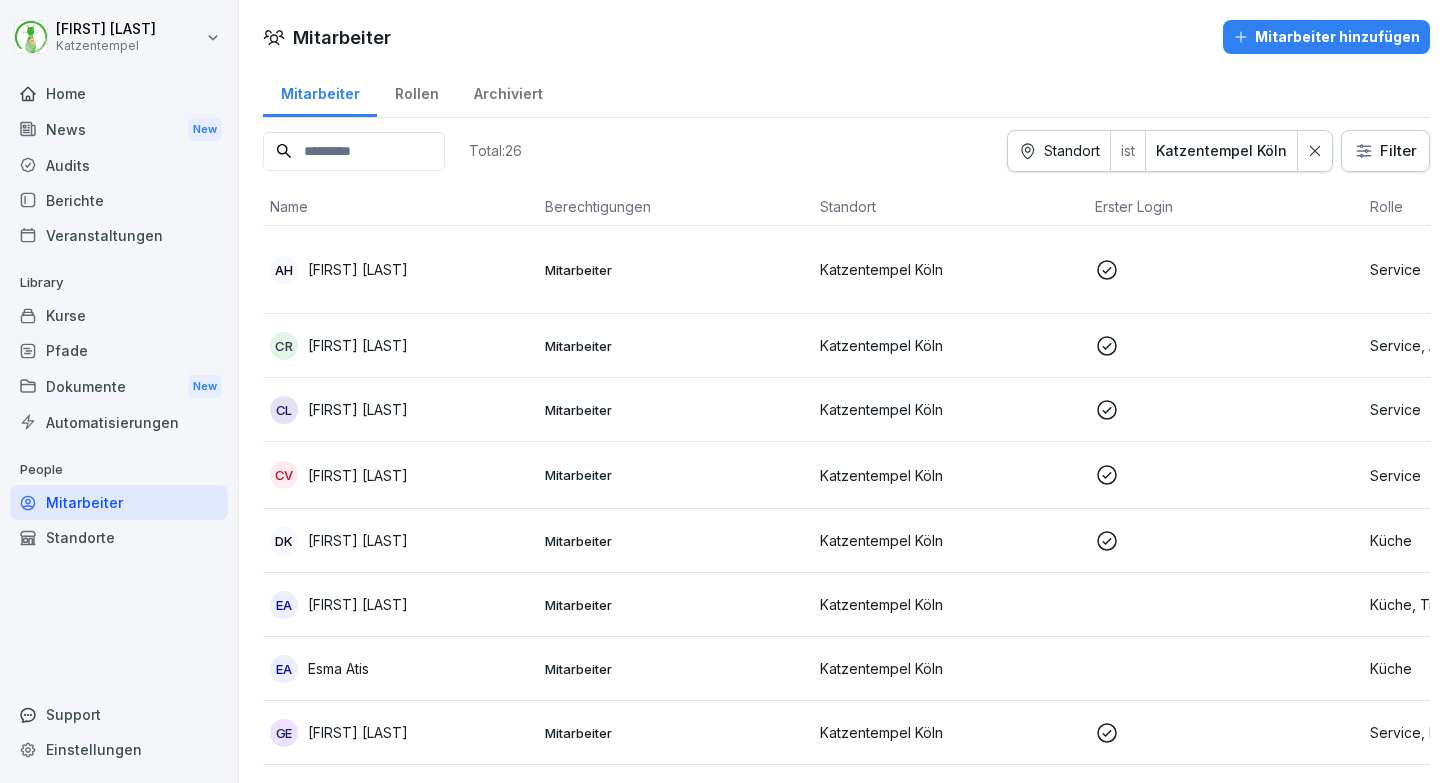 scroll, scrollTop: 0, scrollLeft: 0, axis: both 